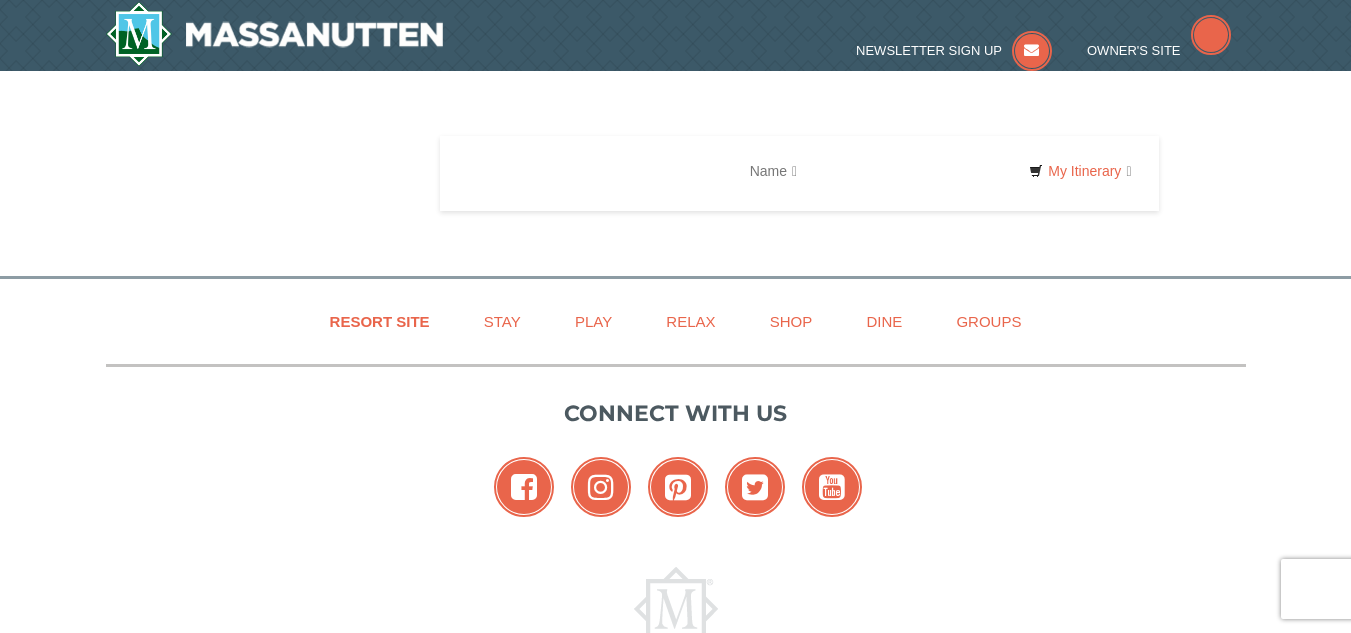 scroll, scrollTop: 0, scrollLeft: 0, axis: both 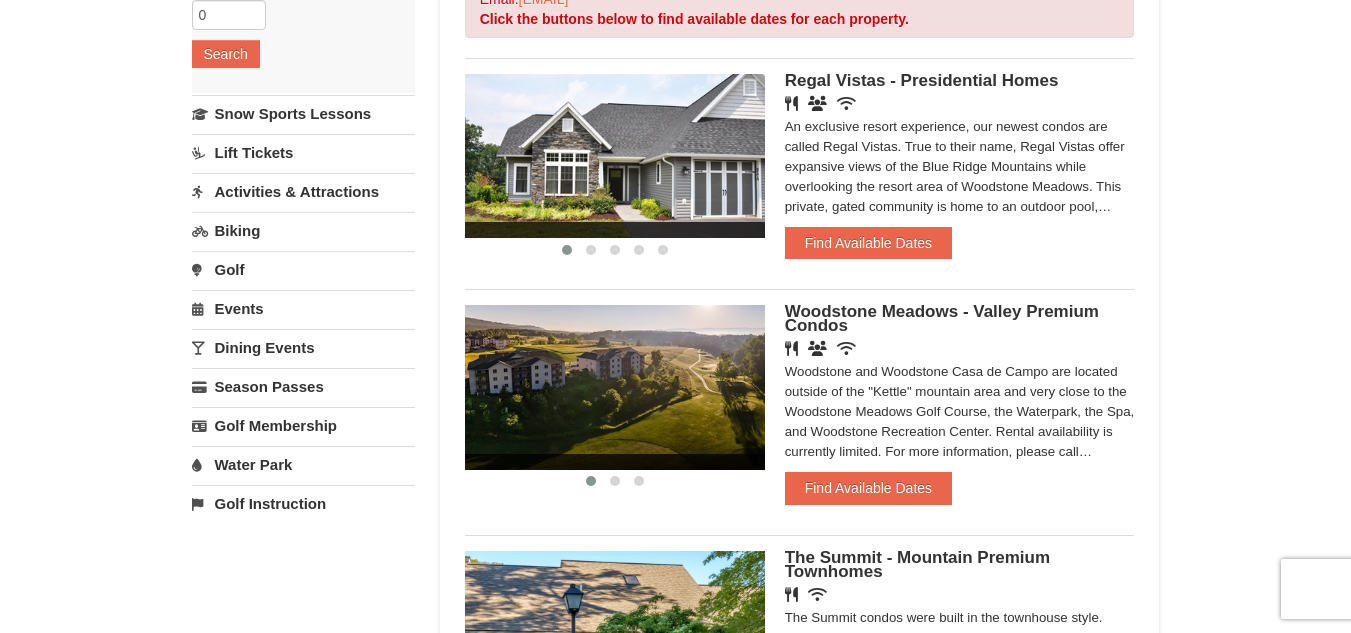 click on "Water Park" at bounding box center (303, 464) 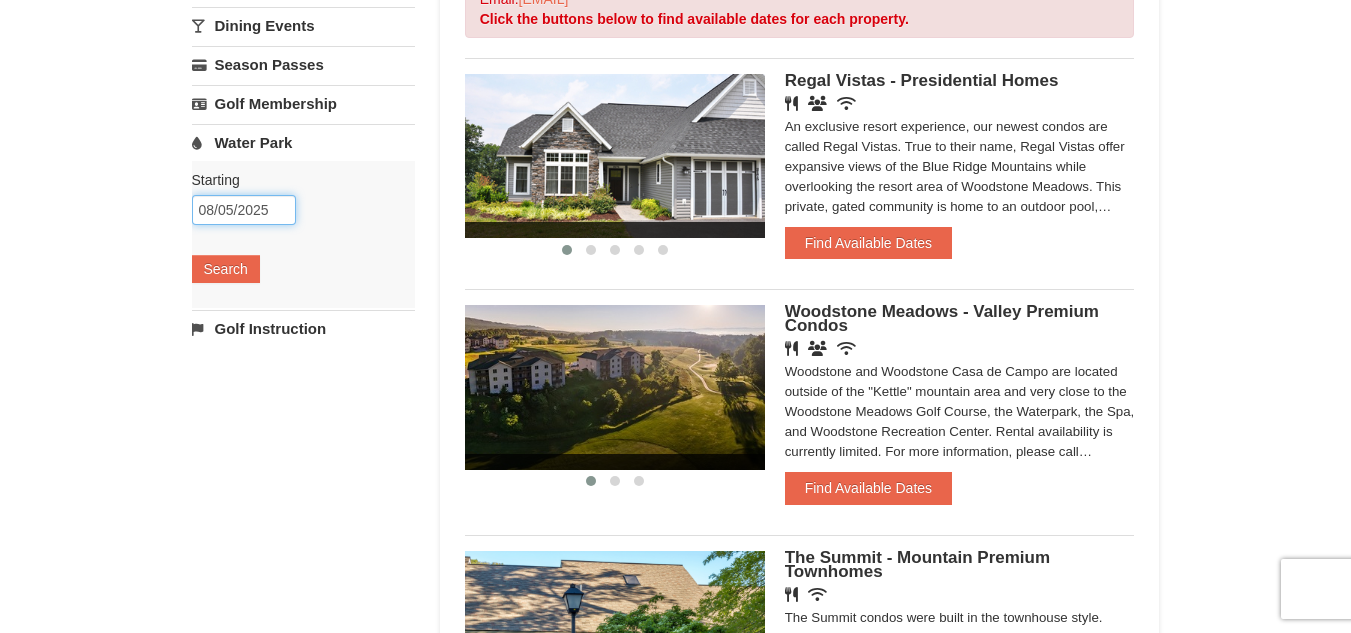 click on "08/05/2025" at bounding box center [244, 210] 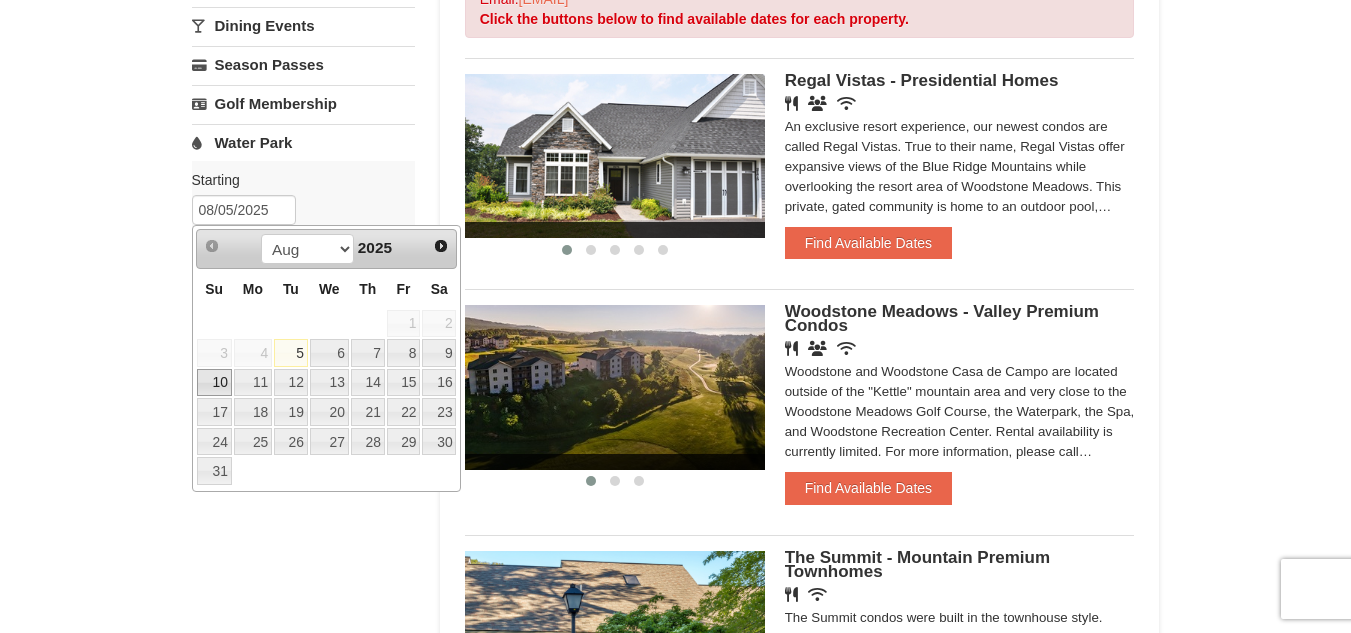 drag, startPoint x: 211, startPoint y: 384, endPoint x: 220, endPoint y: 376, distance: 12.0415945 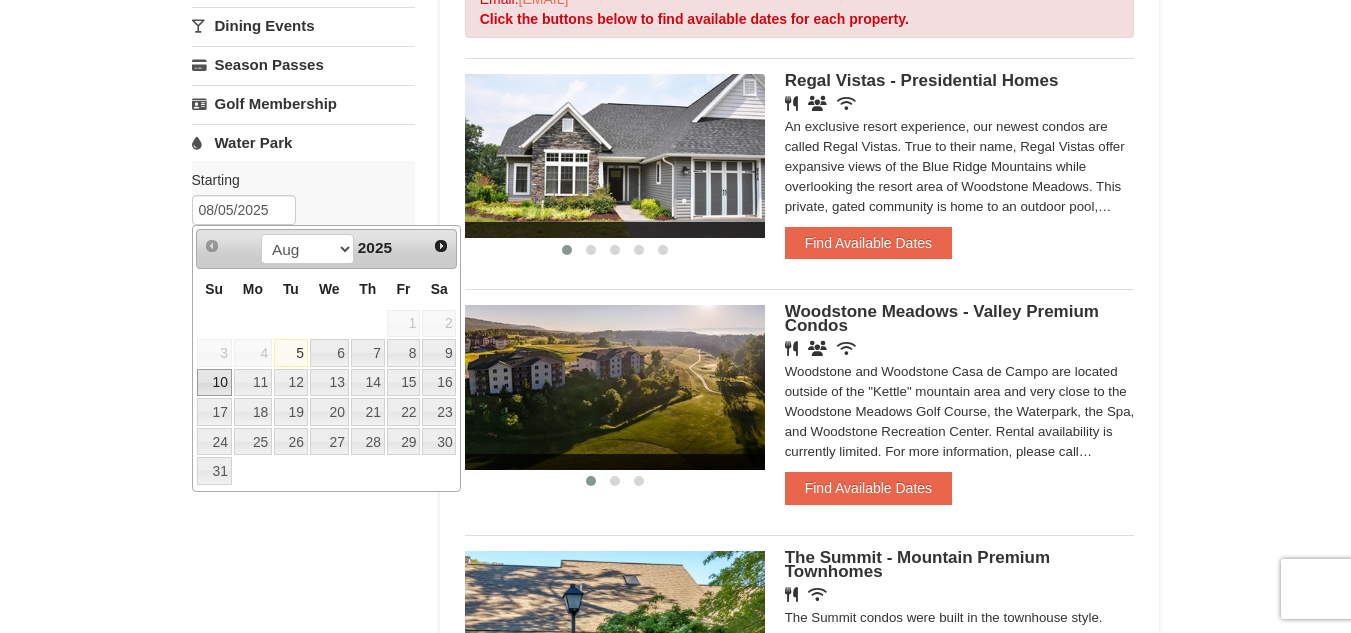 click on "10" at bounding box center [214, 383] 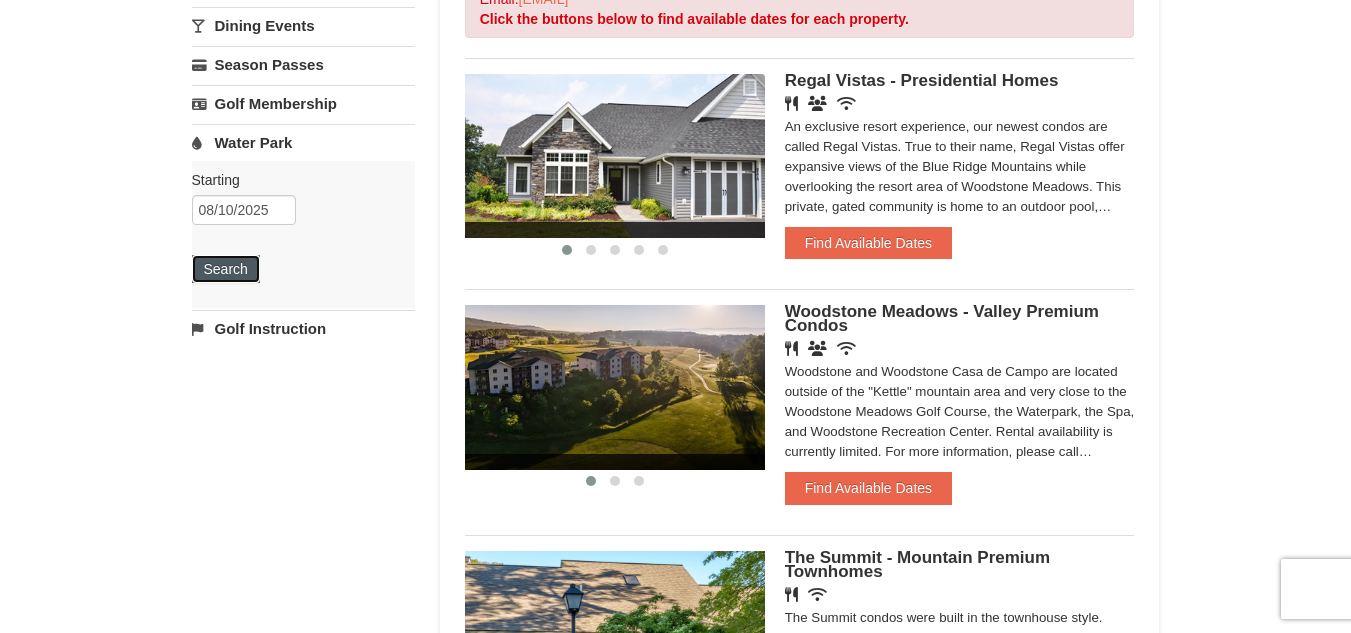 click on "Search" at bounding box center (226, 269) 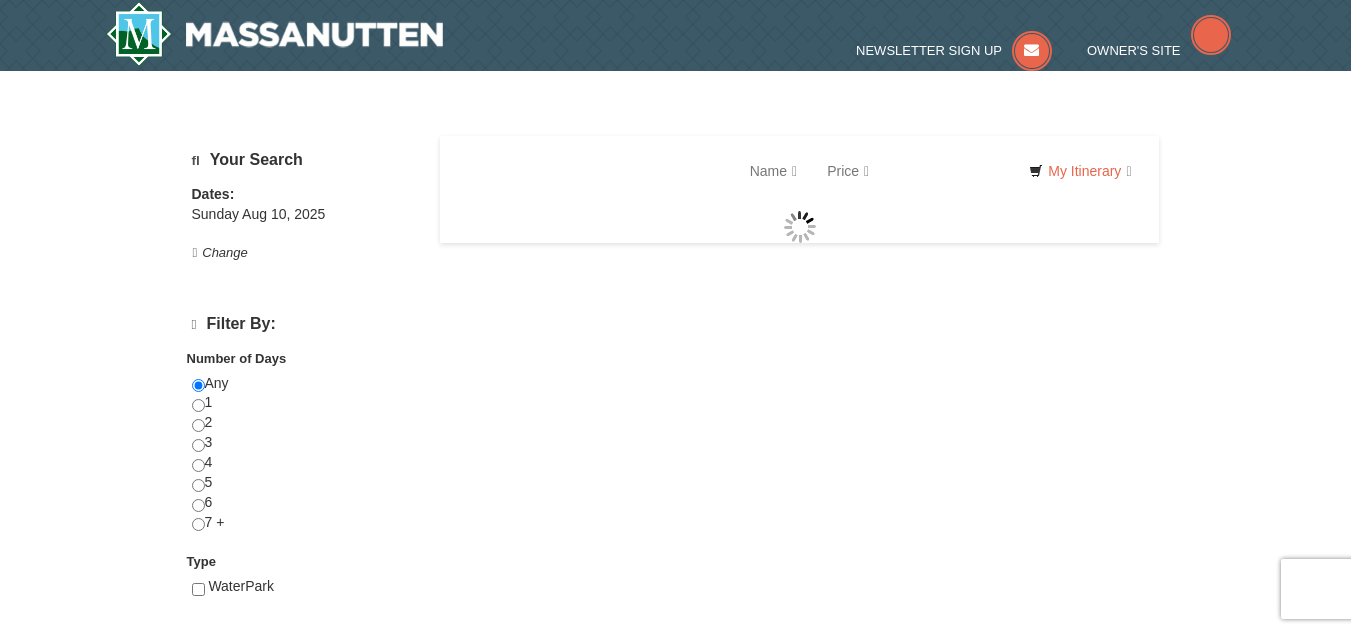 scroll, scrollTop: 0, scrollLeft: 0, axis: both 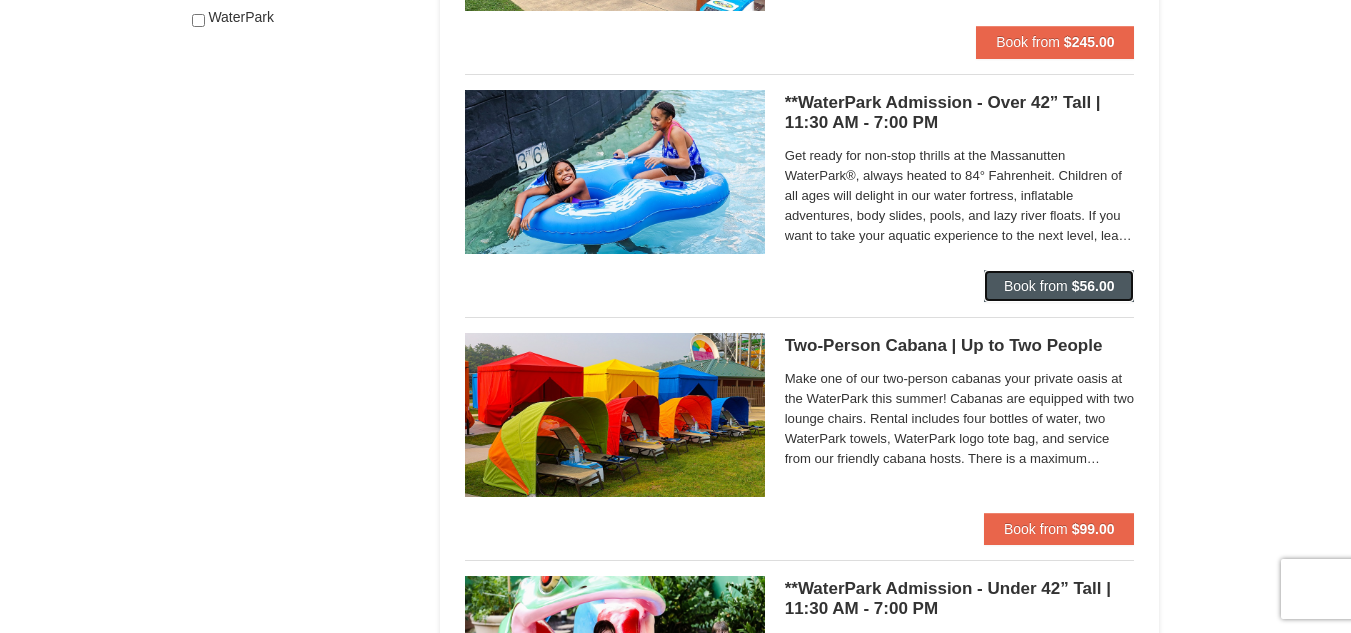 click on "Book from   $56.00" at bounding box center (1059, 286) 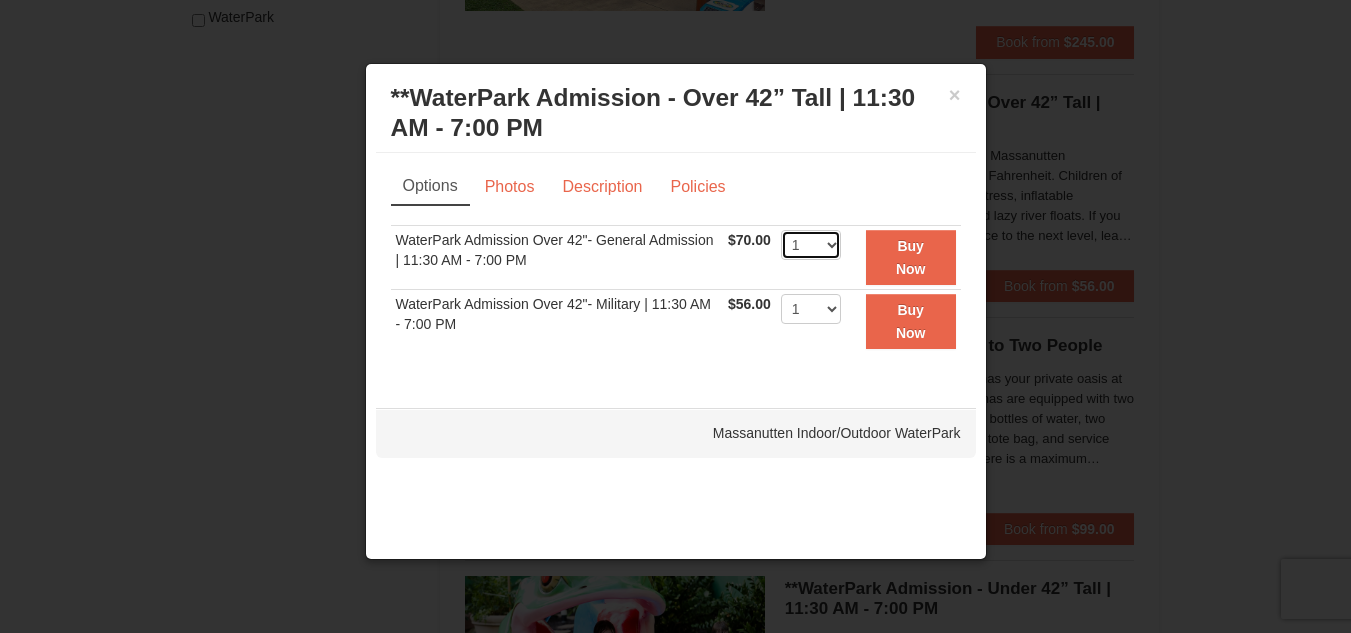 click on "1
2
3
4
5
6
7
8
9
10
11
12
13
14
15
16
17
18
19
20
21 22" at bounding box center [811, 245] 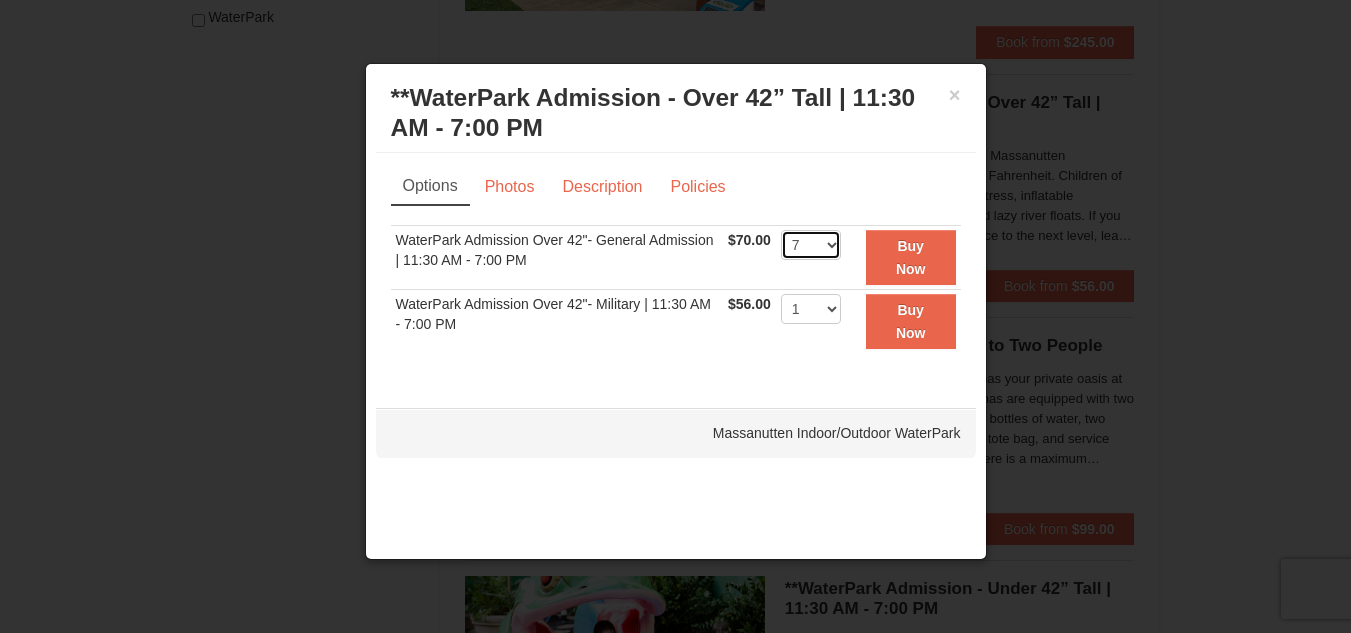 click on "1
2
3
4
5
6
7
8
9
10
11
12
13
14
15
16
17
18
19
20
21 22" at bounding box center (811, 245) 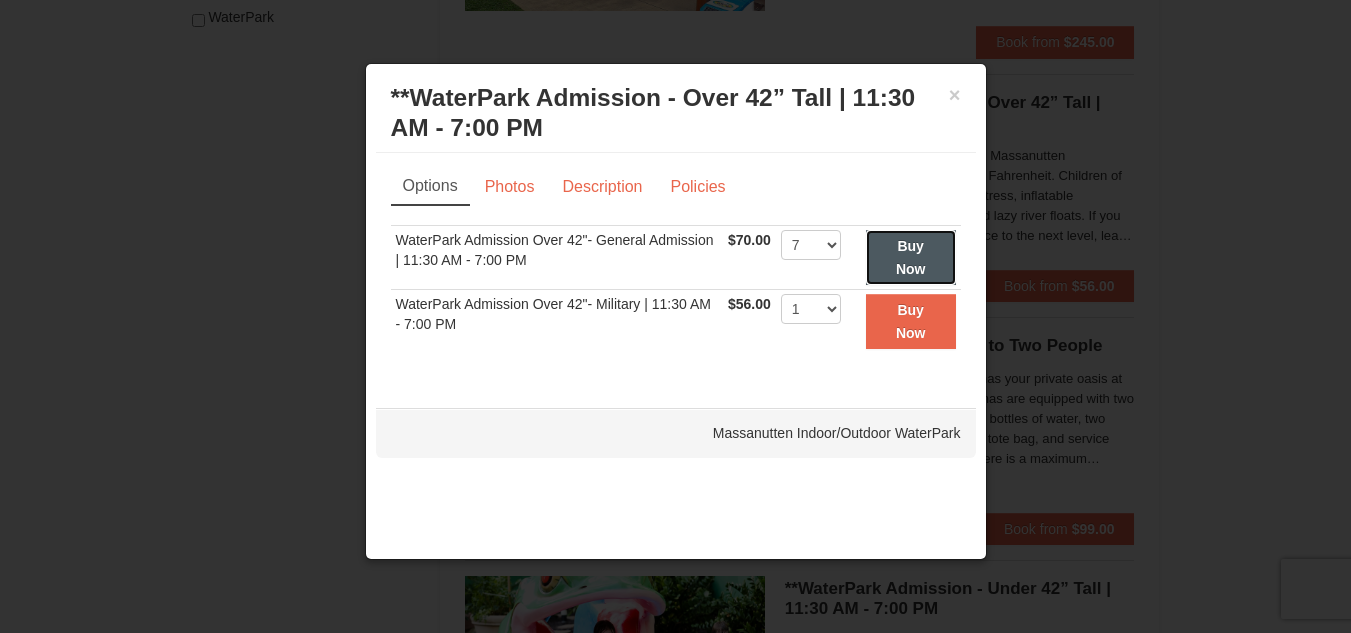 click on "Buy Now" at bounding box center [911, 257] 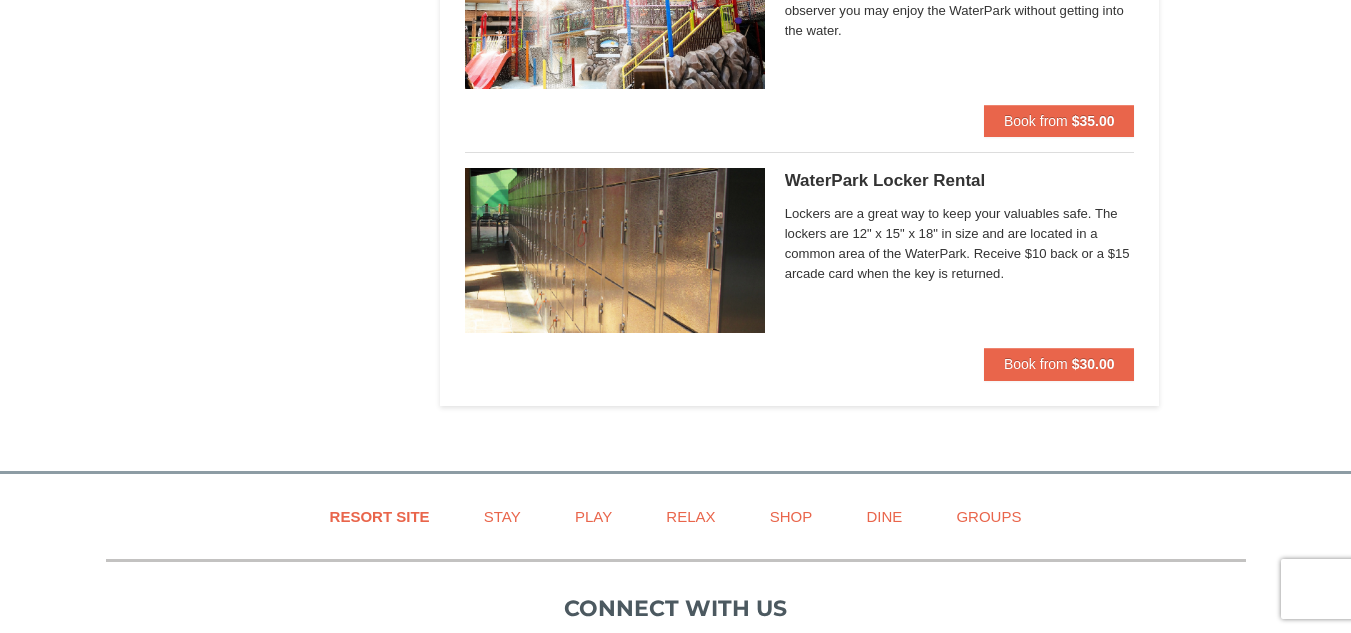 scroll, scrollTop: 2006, scrollLeft: 0, axis: vertical 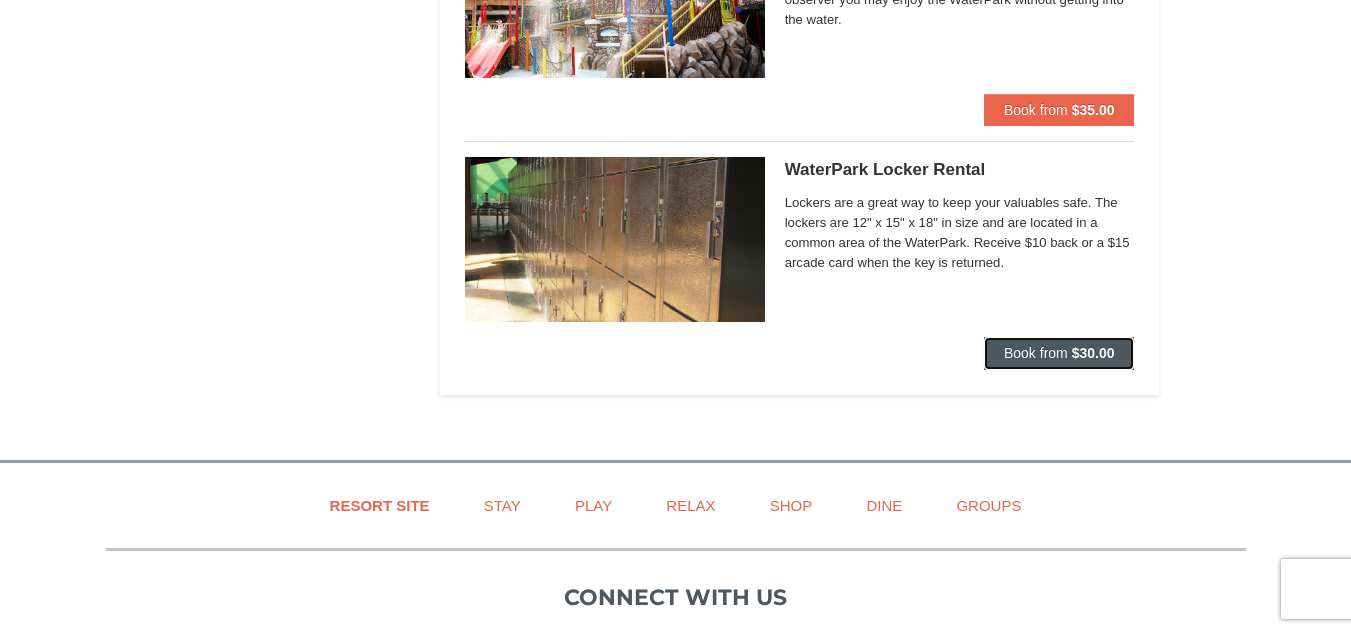 click on "Book from   $30.00" at bounding box center (1059, 353) 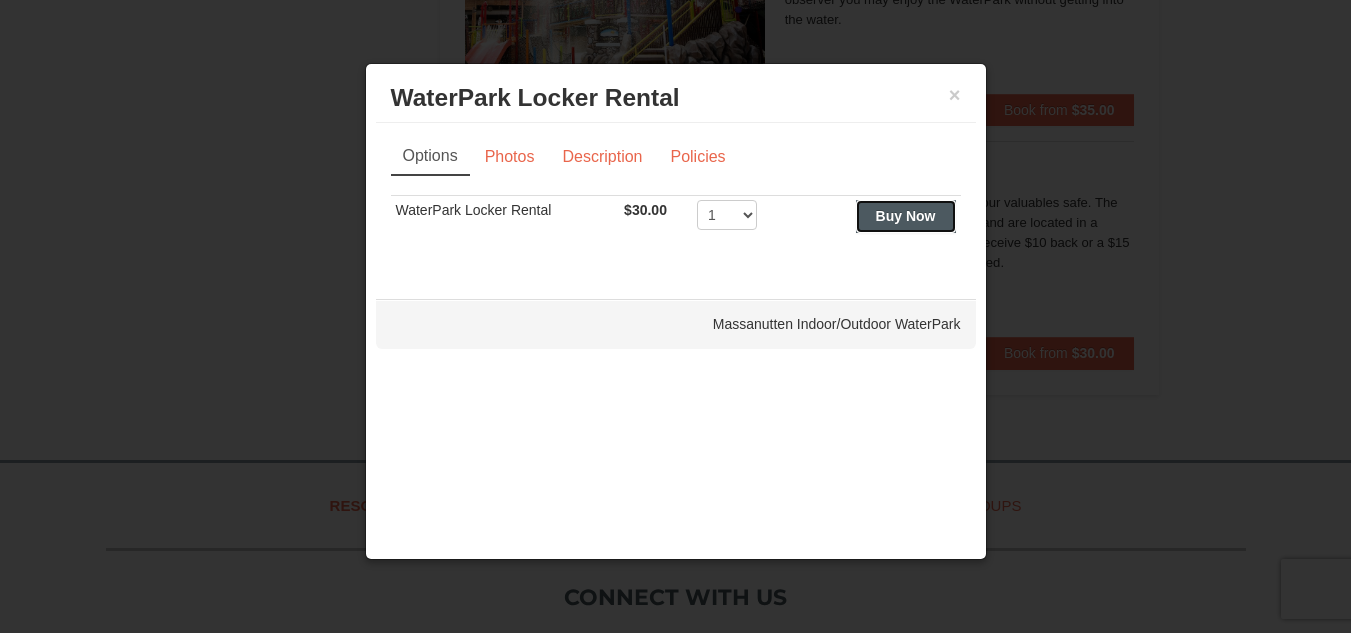click on "Buy Now" at bounding box center (906, 216) 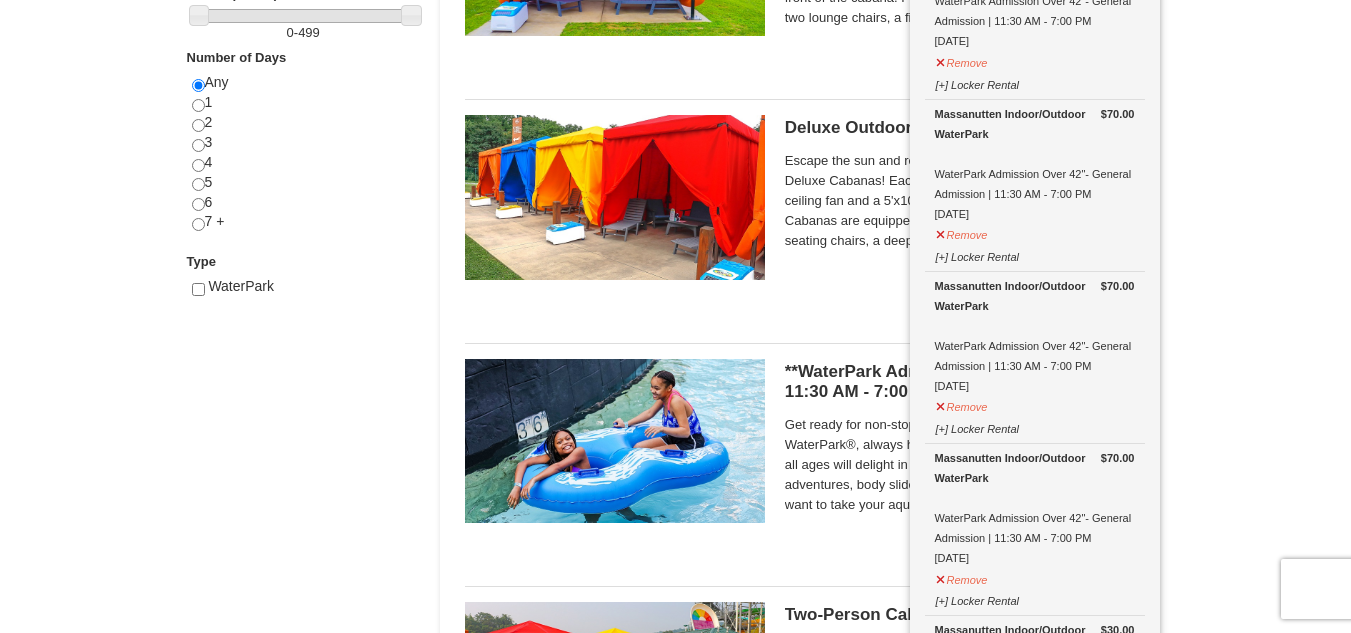 scroll, scrollTop: 1206, scrollLeft: 0, axis: vertical 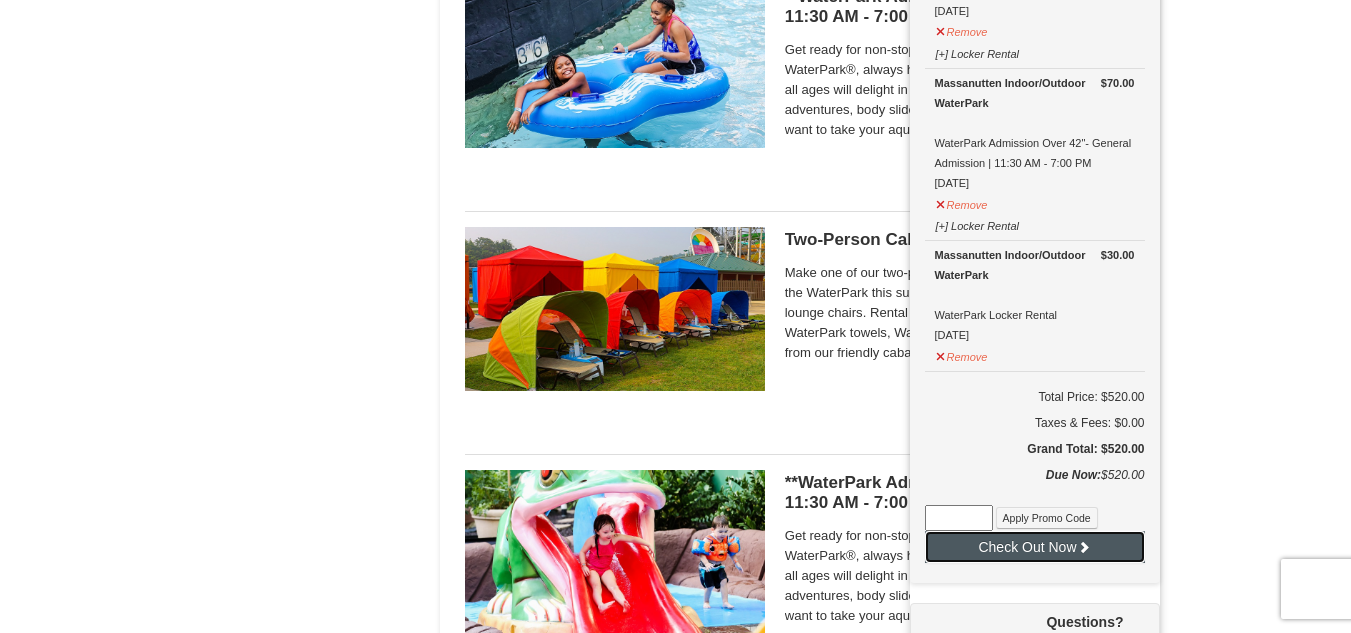 click on "Check Out Now" at bounding box center [1035, 547] 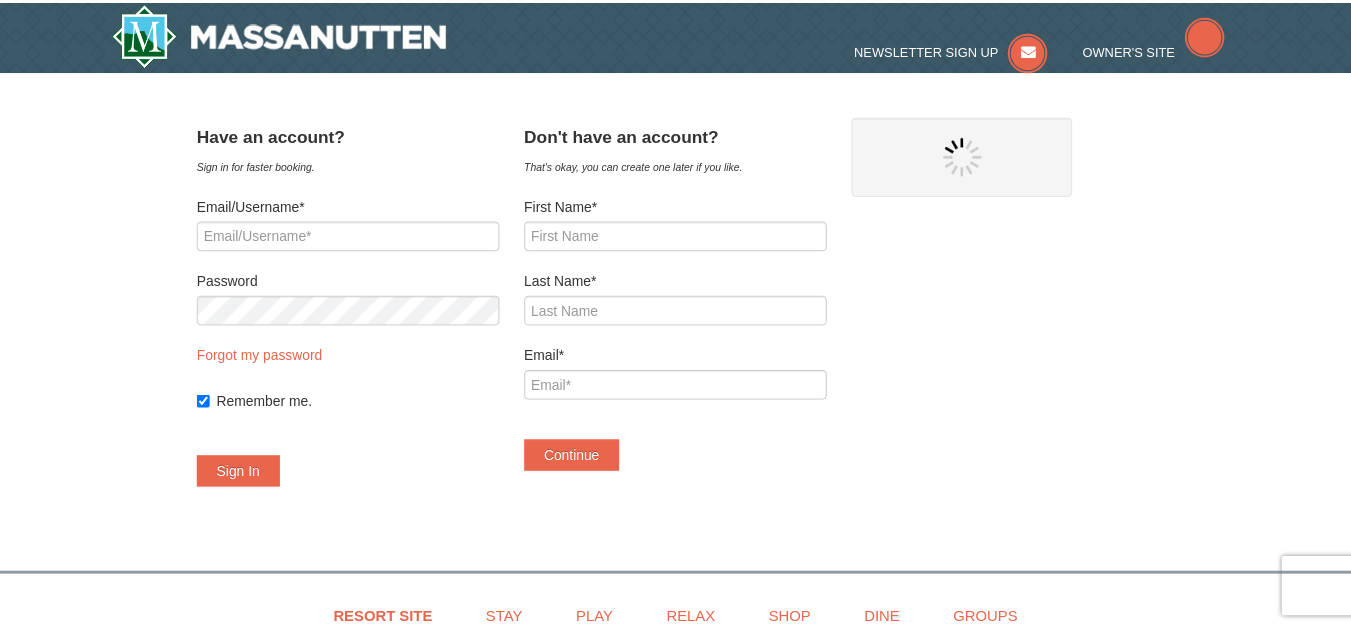 scroll, scrollTop: 0, scrollLeft: 0, axis: both 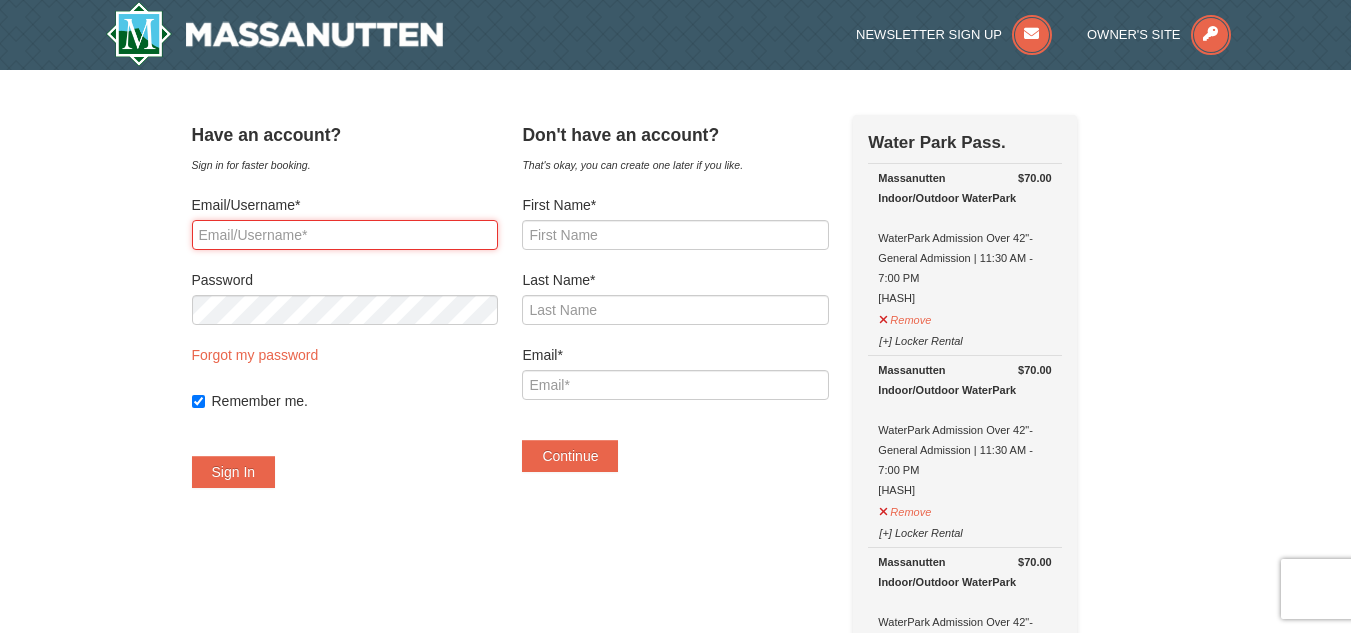 click on "Email/Username*" at bounding box center (345, 235) 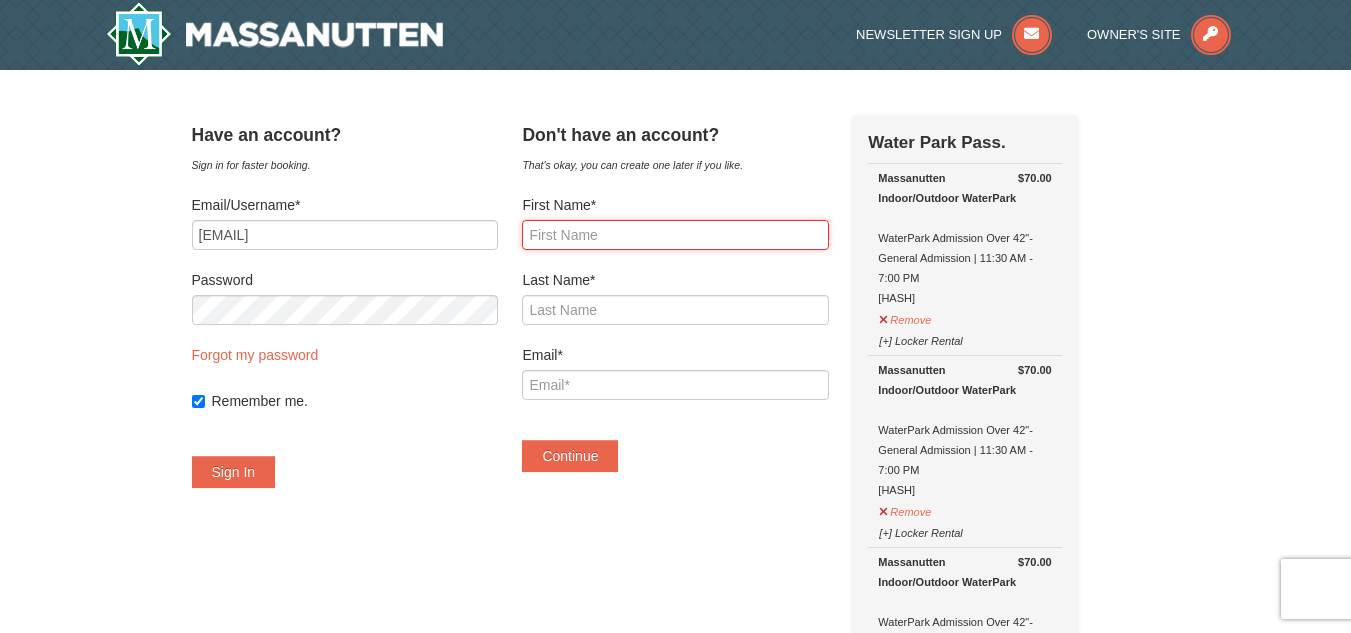 click on "First Name*" at bounding box center [675, 235] 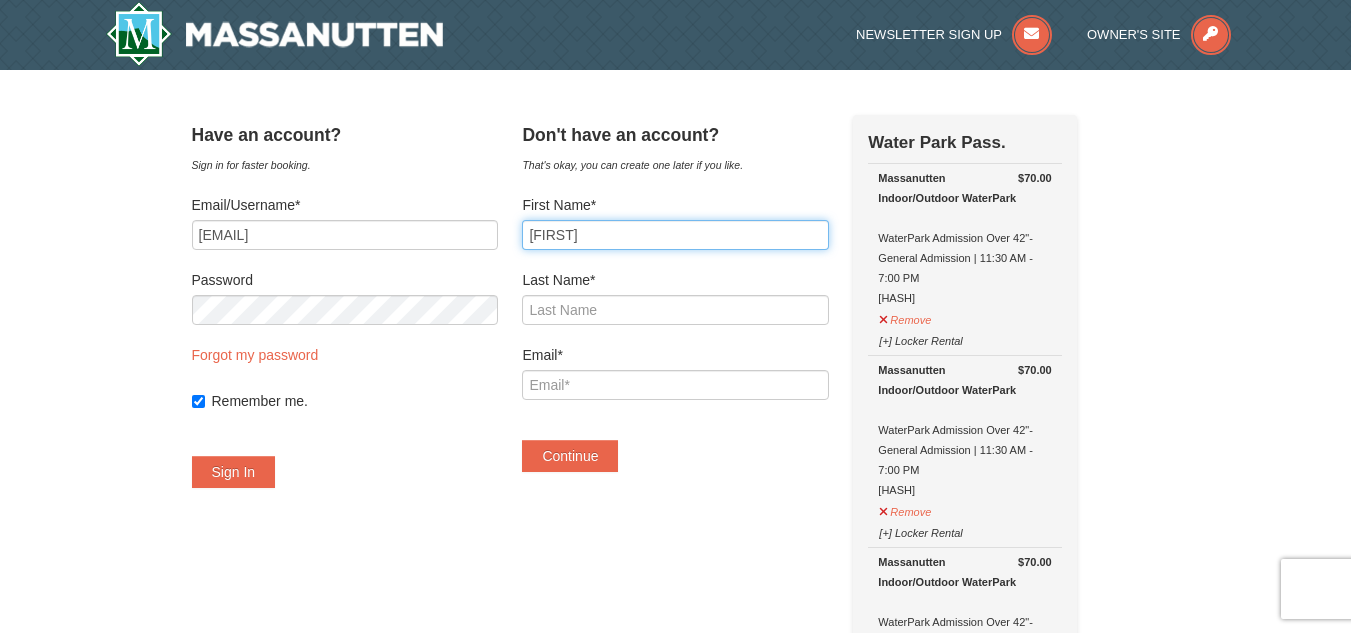 type on "Arrington" 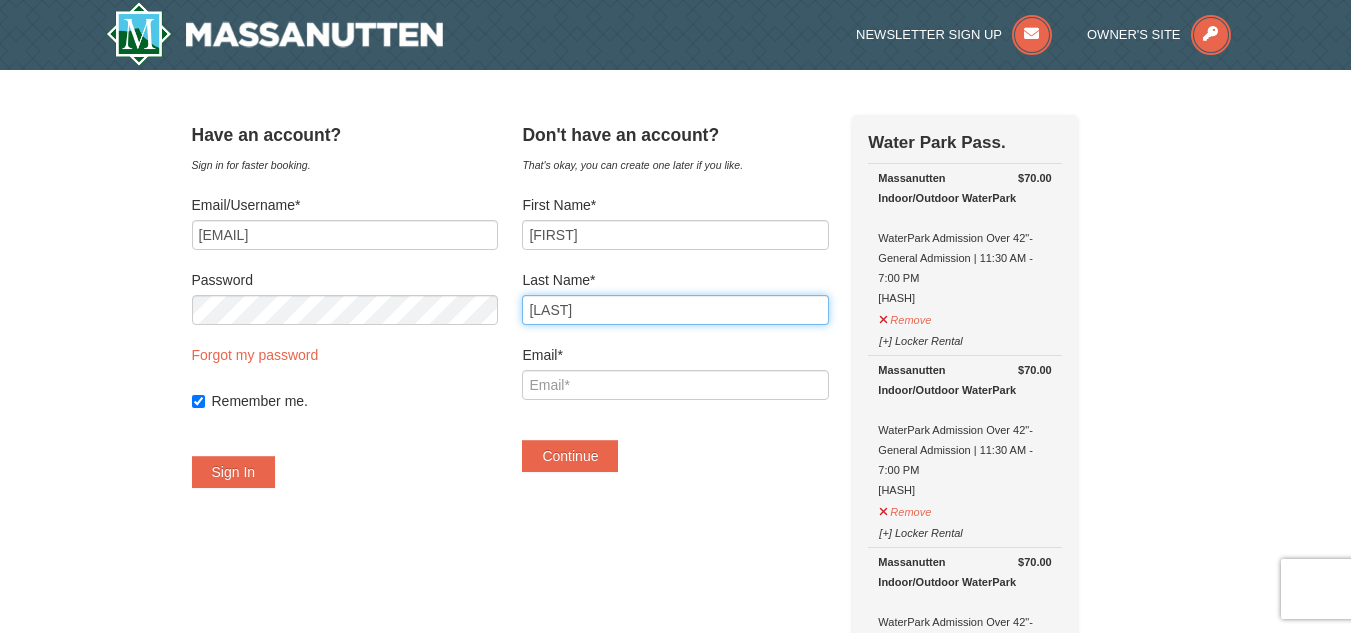 type on "keisha3130n@gmail.com" 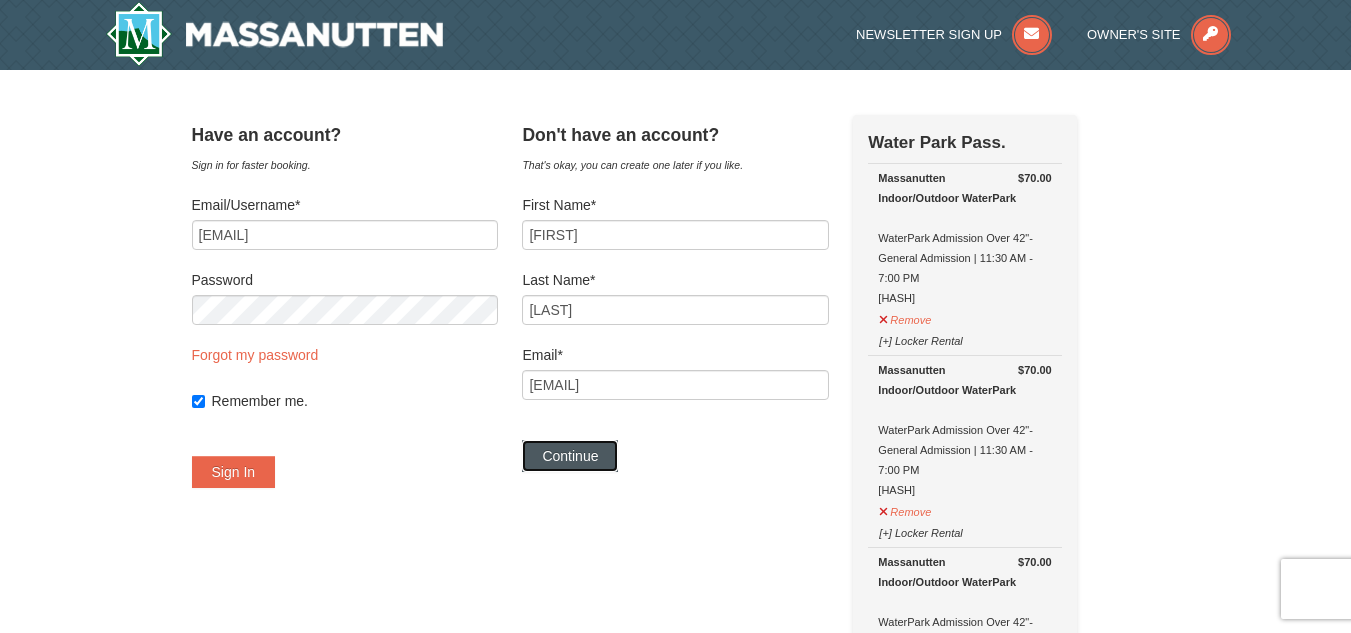 click on "Continue" at bounding box center (570, 456) 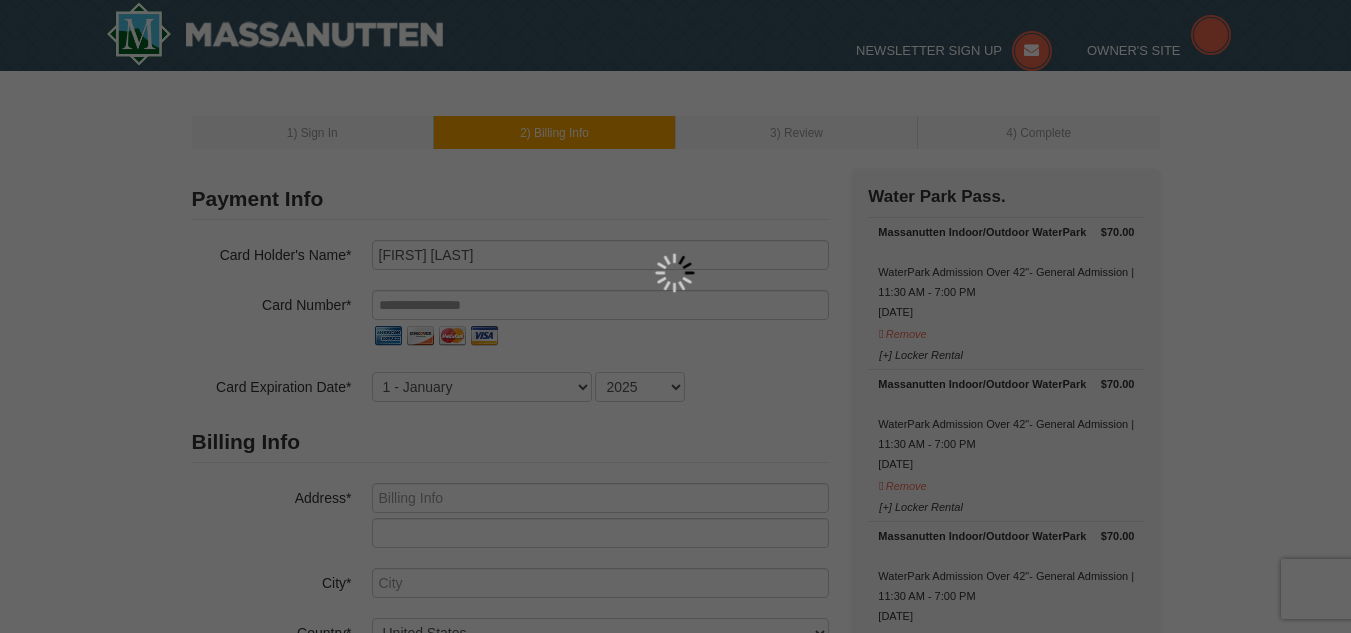 scroll, scrollTop: 0, scrollLeft: 0, axis: both 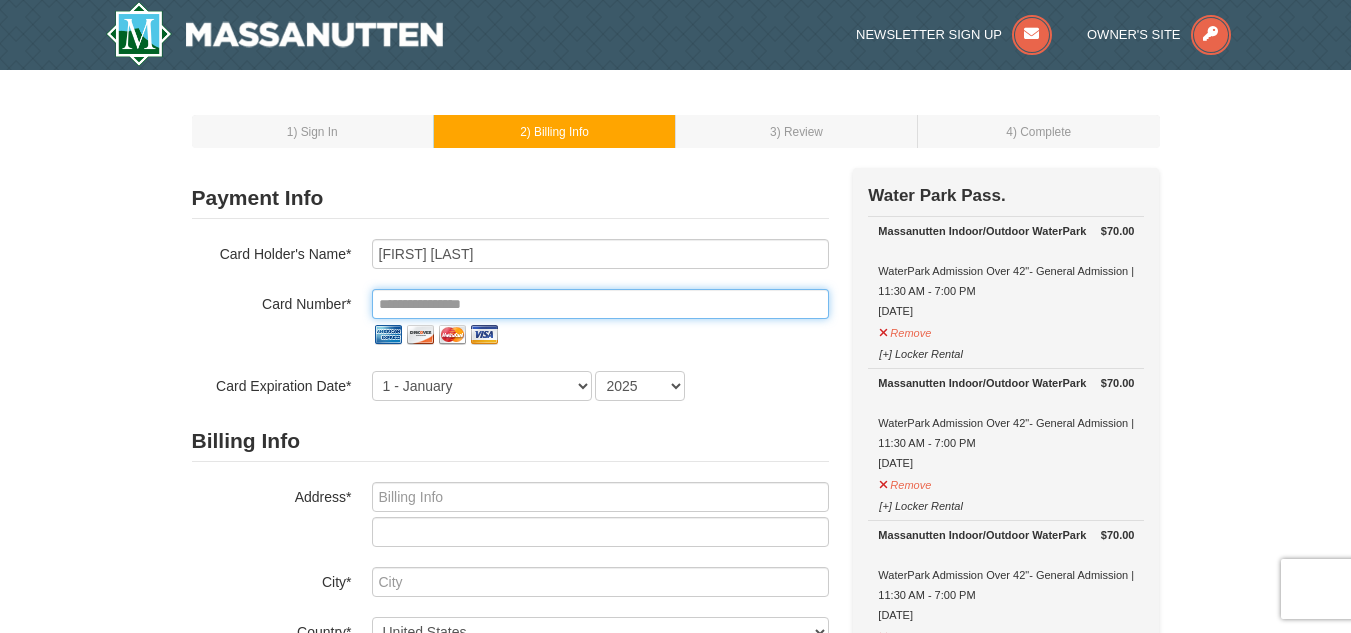 click at bounding box center [600, 304] 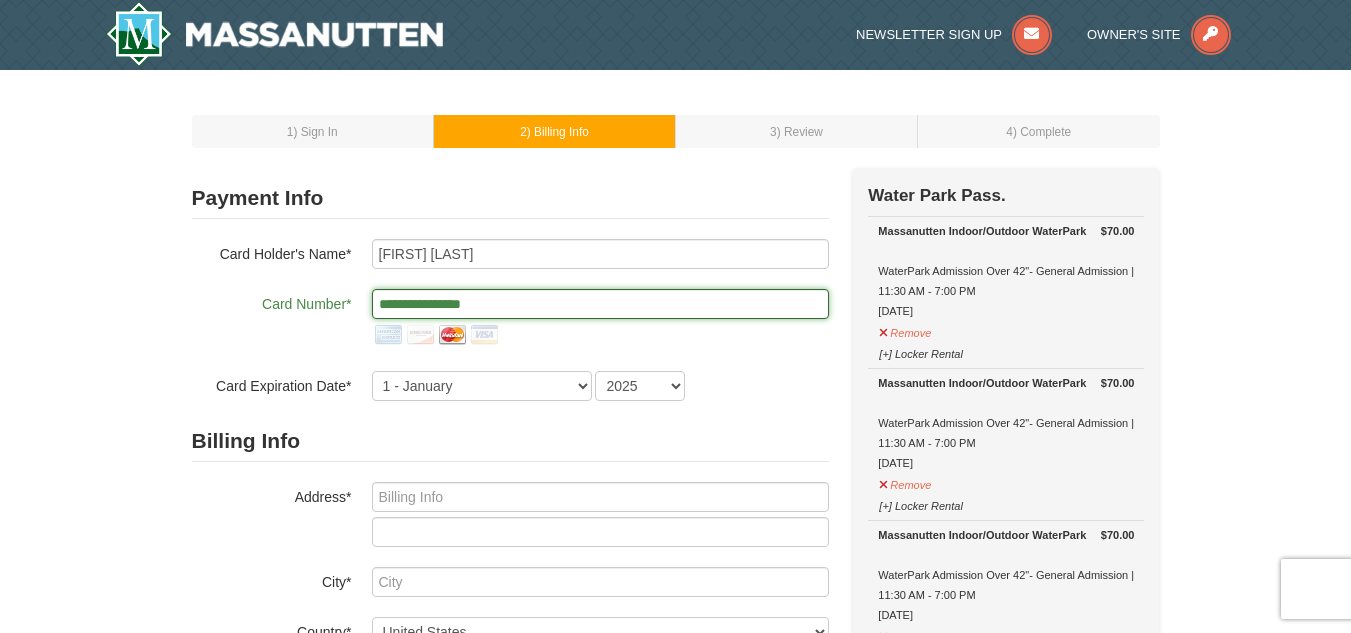 type on "**********" 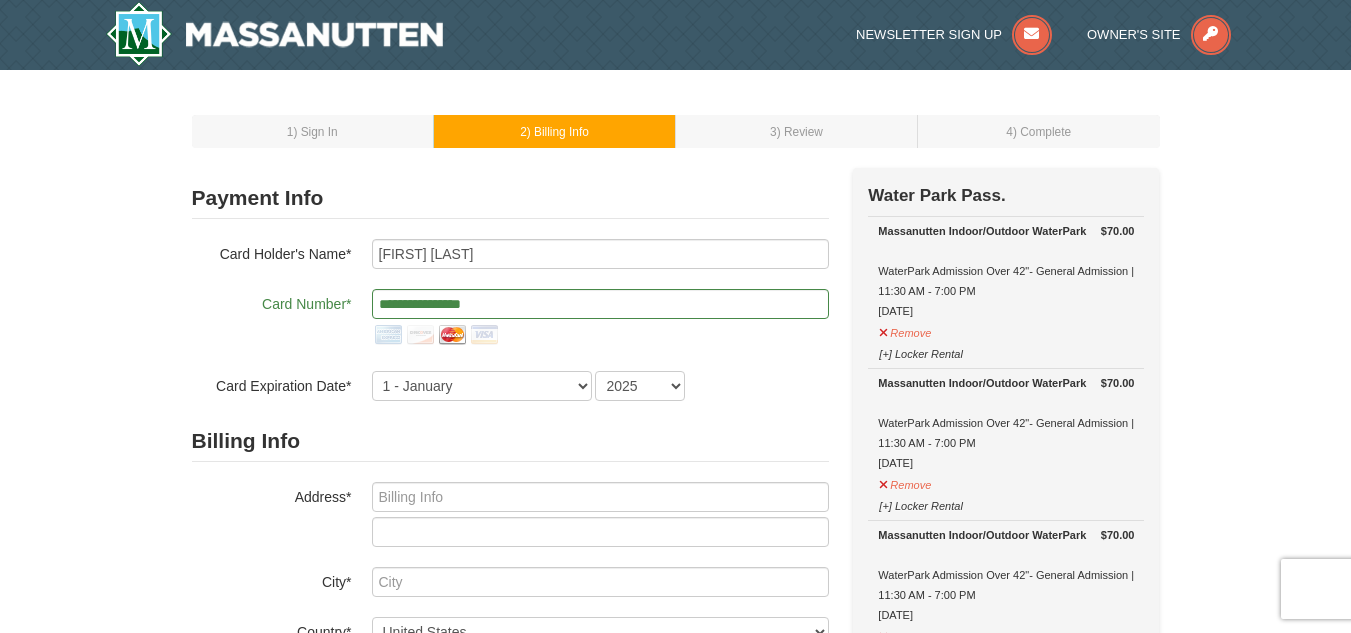click on "**********" at bounding box center [510, 320] 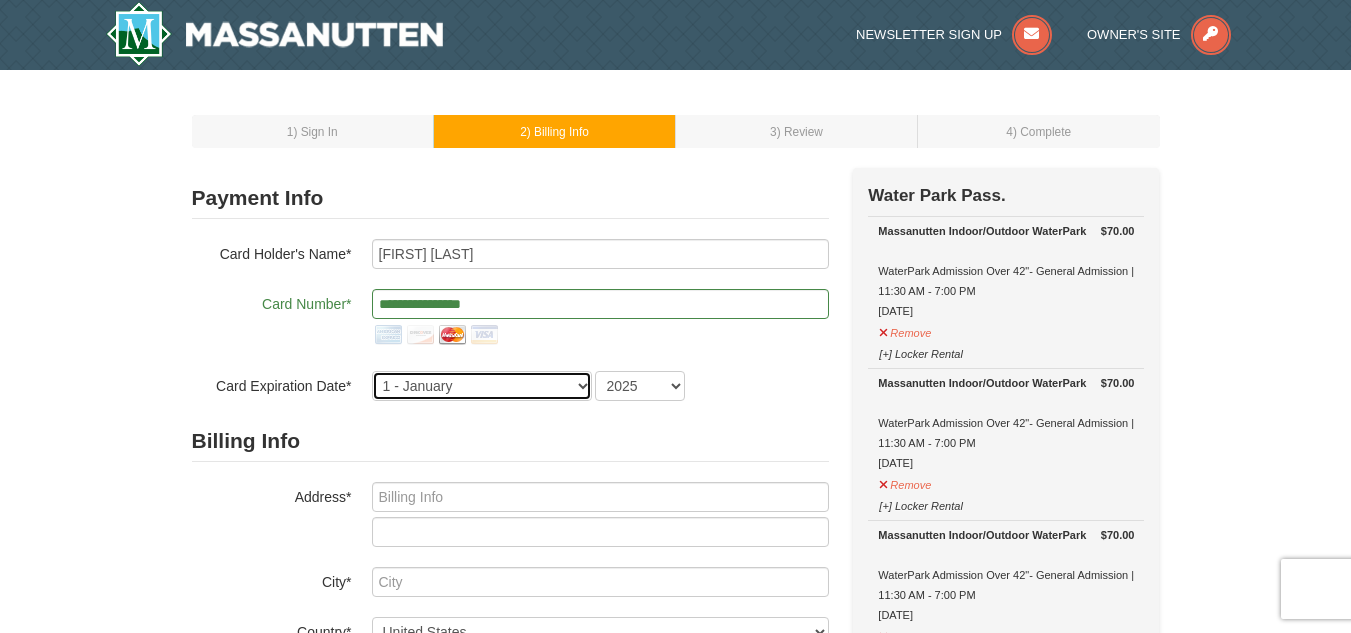 click on "1 - January 2 - February 3 - March 4 - April 5 - May 6 - June 7 - July 8 - August 9 - September 10 - October 11 - November 12 - December" at bounding box center [482, 386] 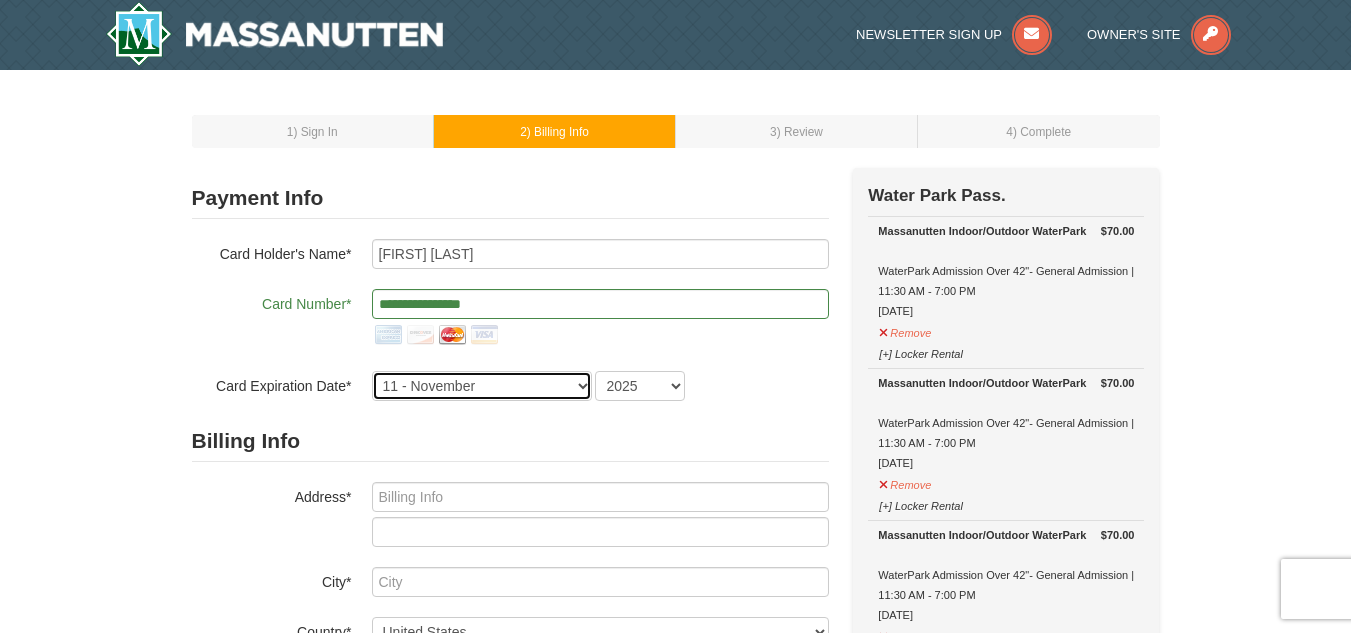 click on "1 - January 2 - February 3 - March 4 - April 5 - May 6 - June 7 - July 8 - August 9 - September 10 - October 11 - November 12 - December" at bounding box center (482, 386) 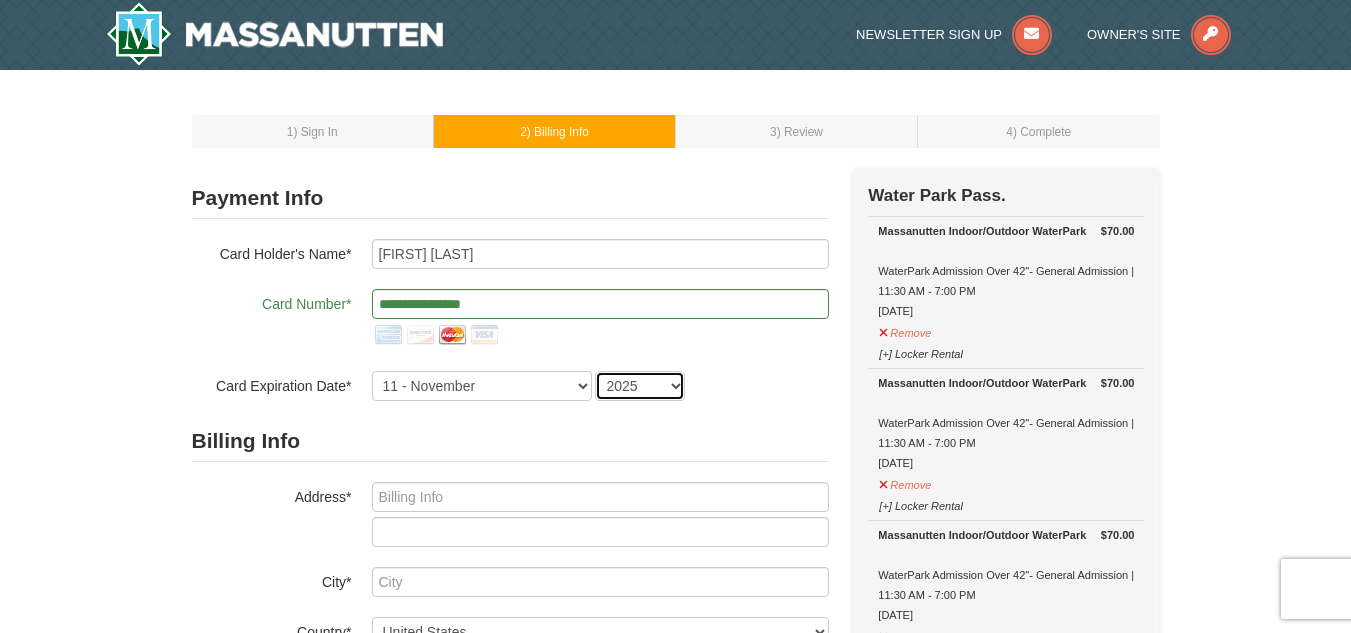 click on "2025 2026 2027 2028 2029 2030 2031 2032 2033 2034" at bounding box center [640, 386] 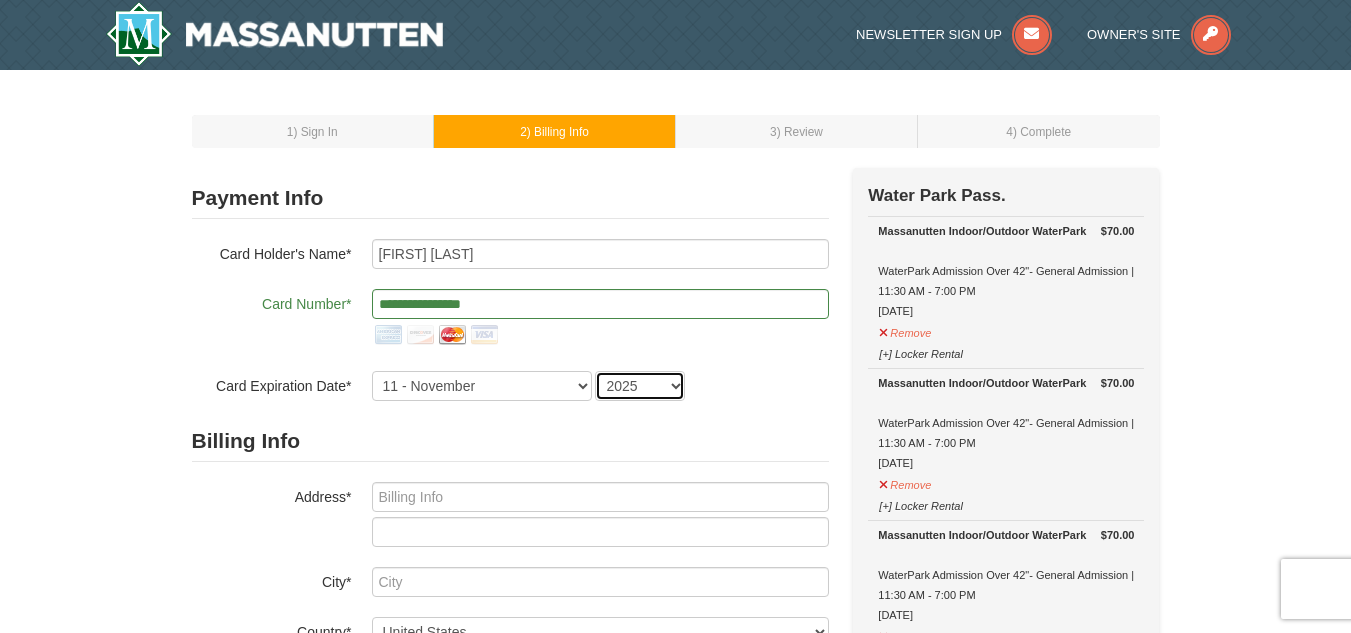 select on "2027" 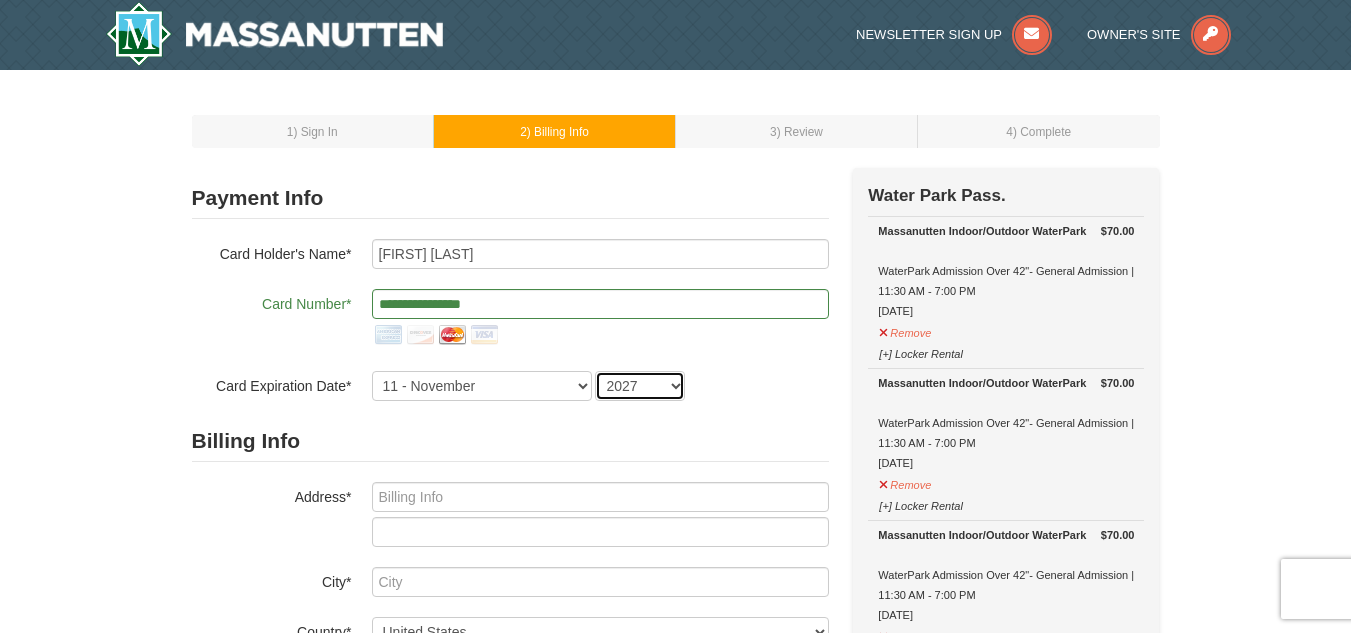 click on "2025 2026 2027 2028 2029 2030 2031 2032 2033 2034" at bounding box center (640, 386) 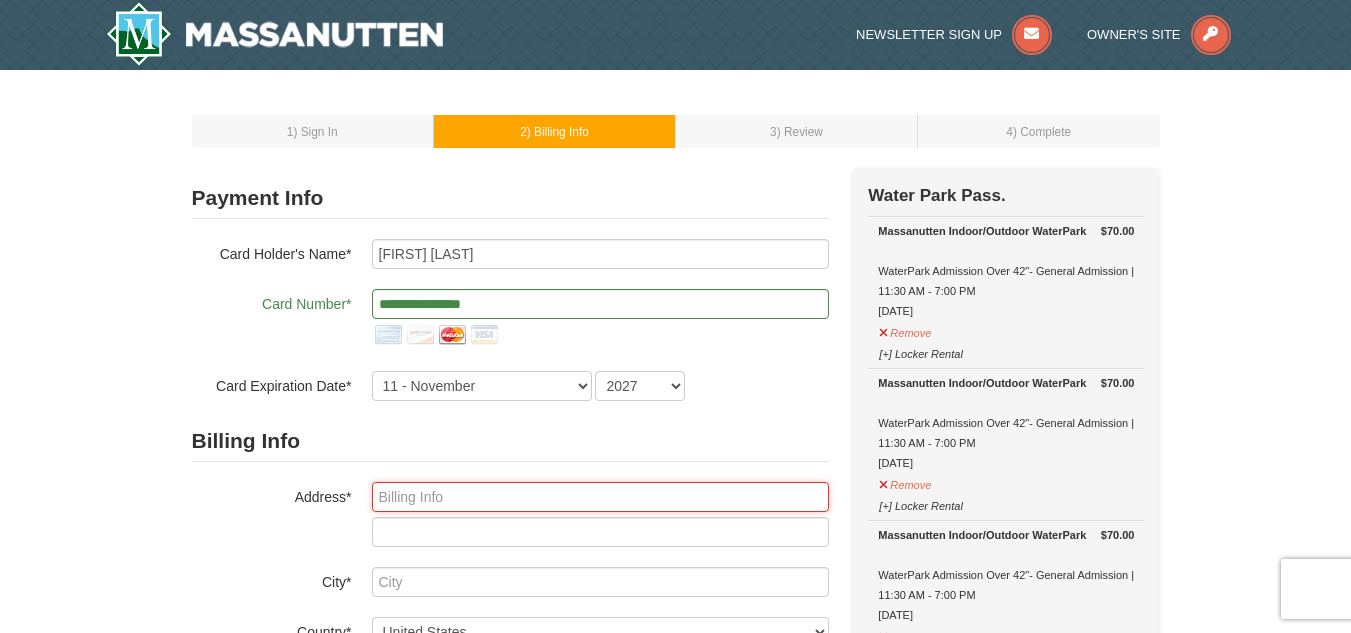 click at bounding box center (600, 497) 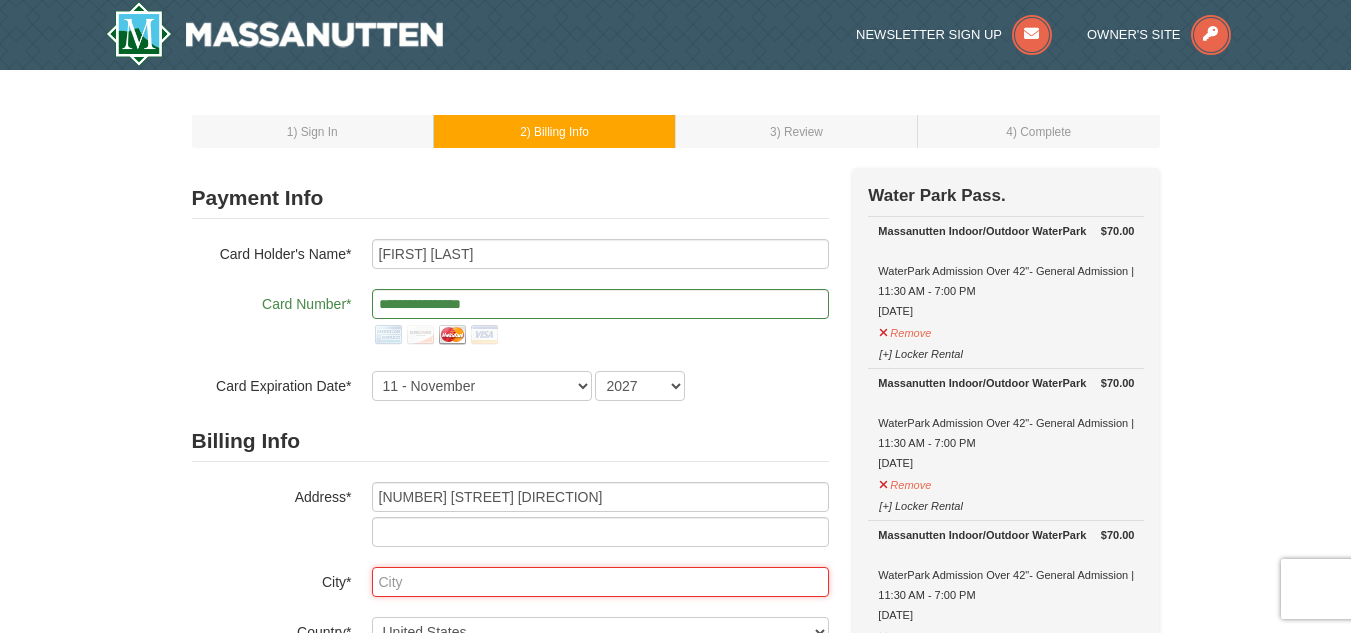 type on "Roanoke" 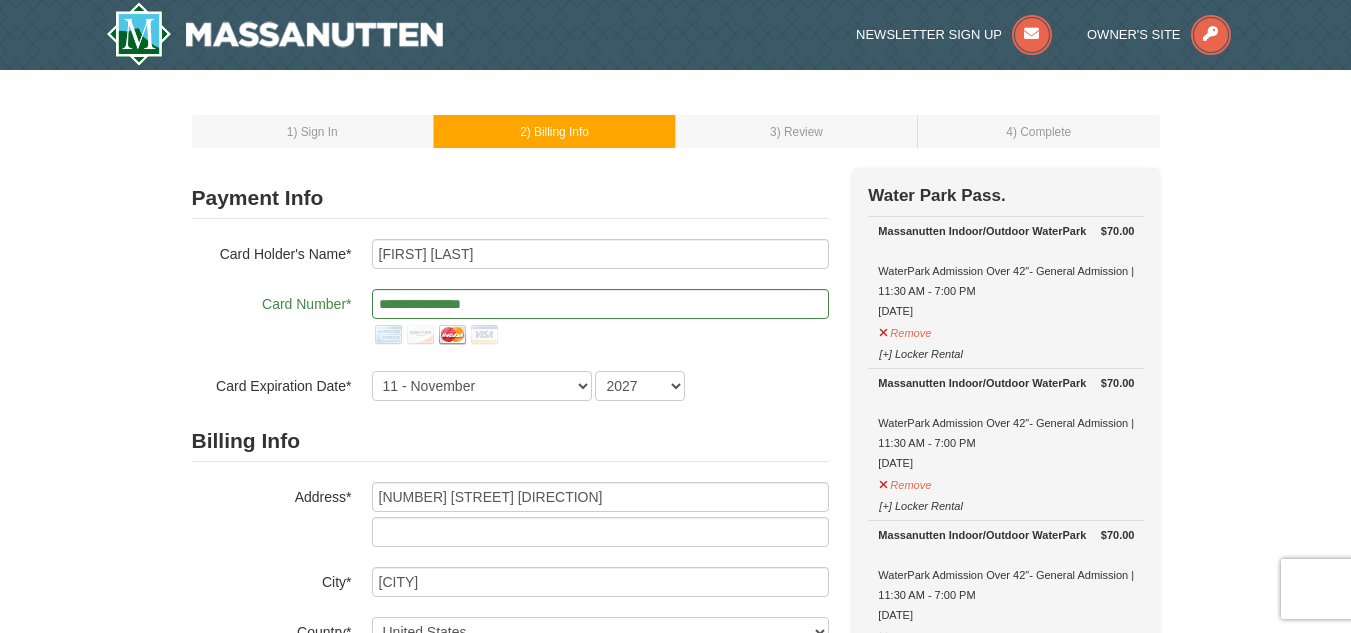 select on "VA" 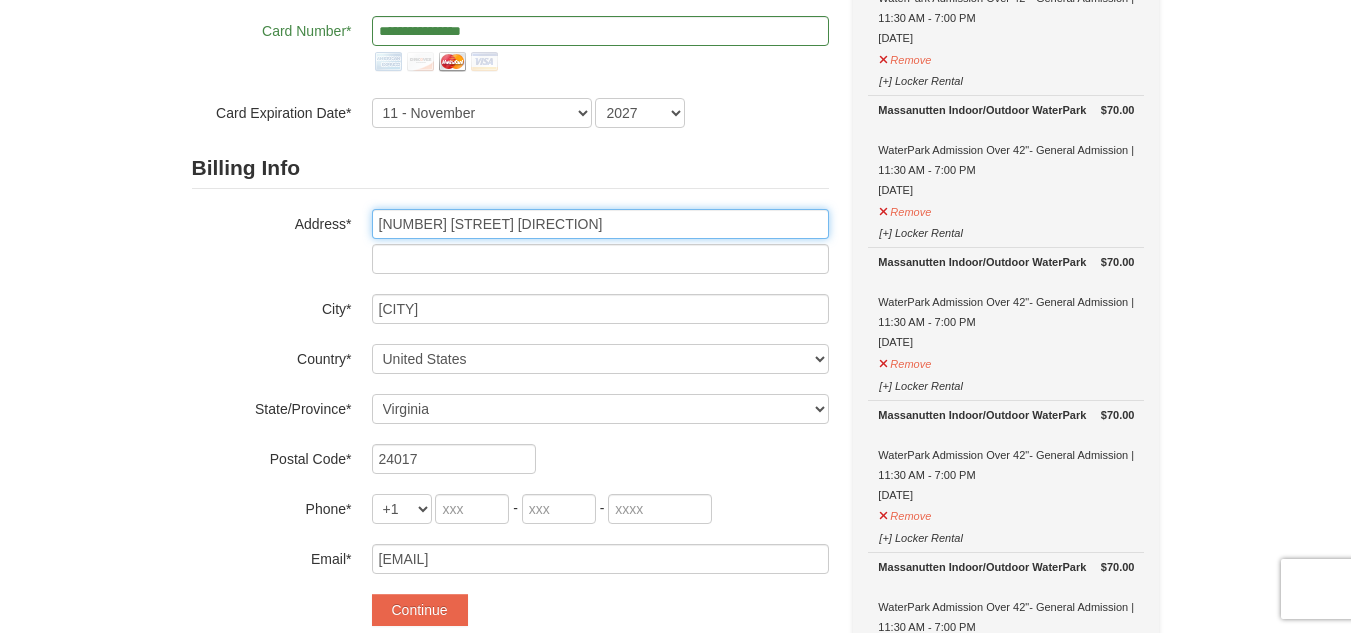 scroll, scrollTop: 300, scrollLeft: 0, axis: vertical 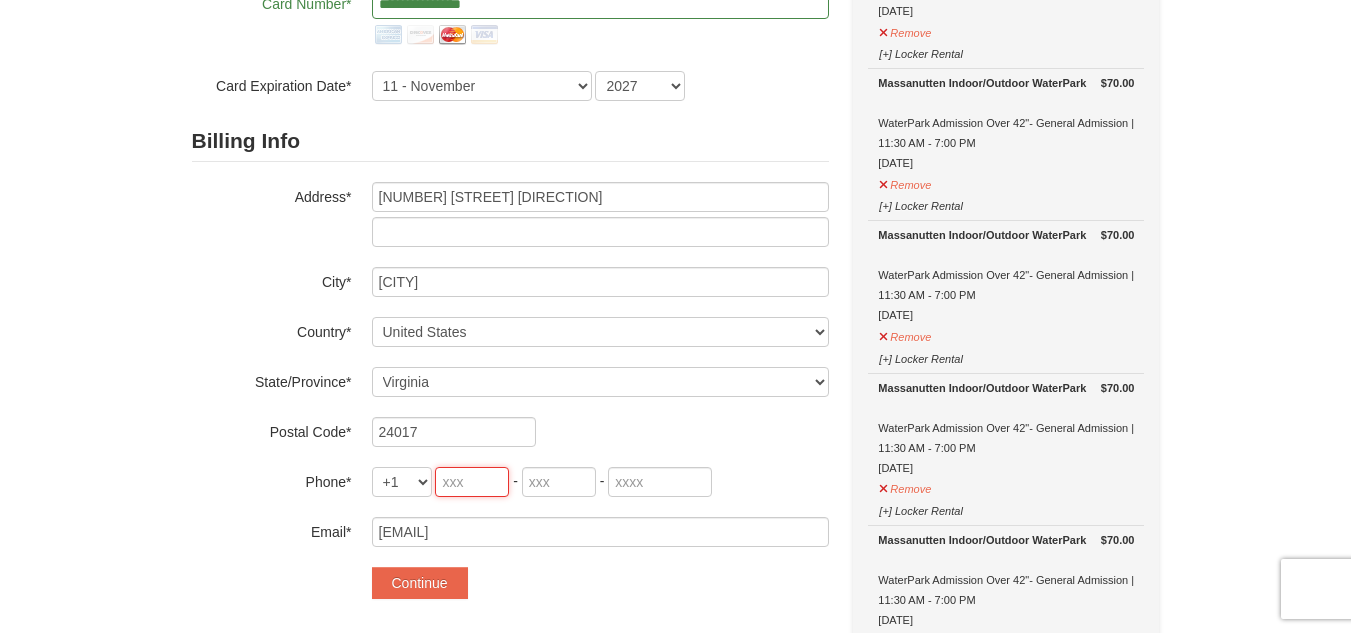 click at bounding box center [472, 482] 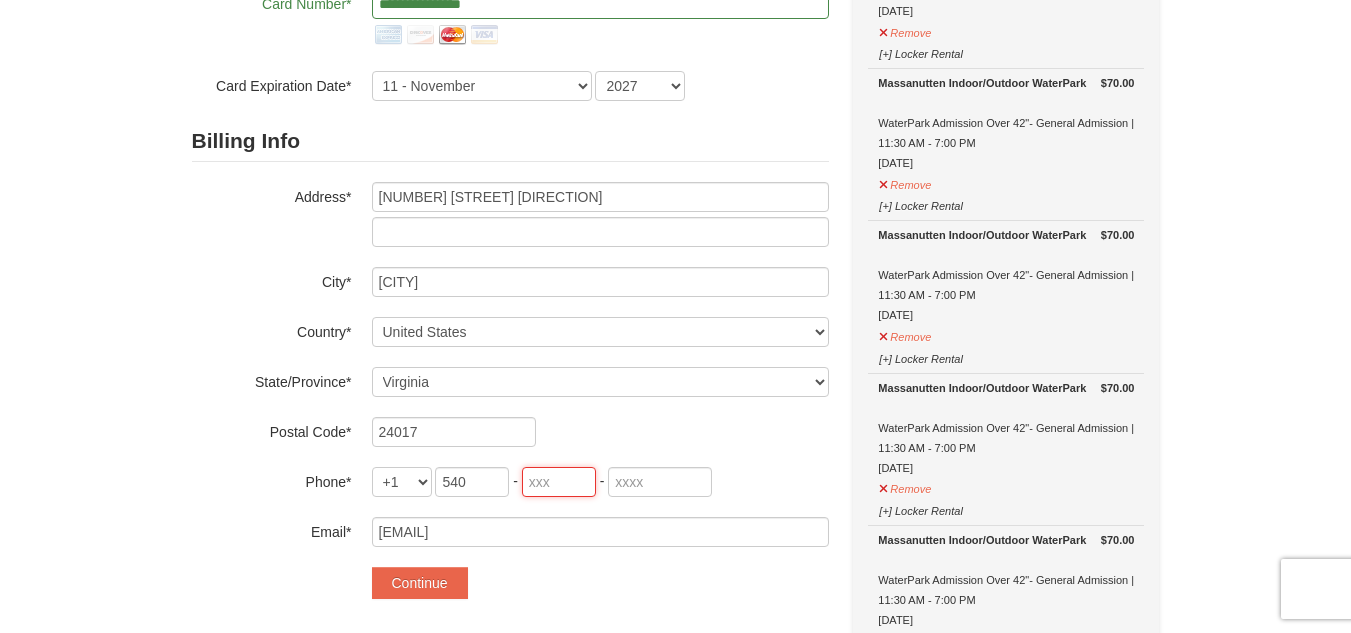 type on "915" 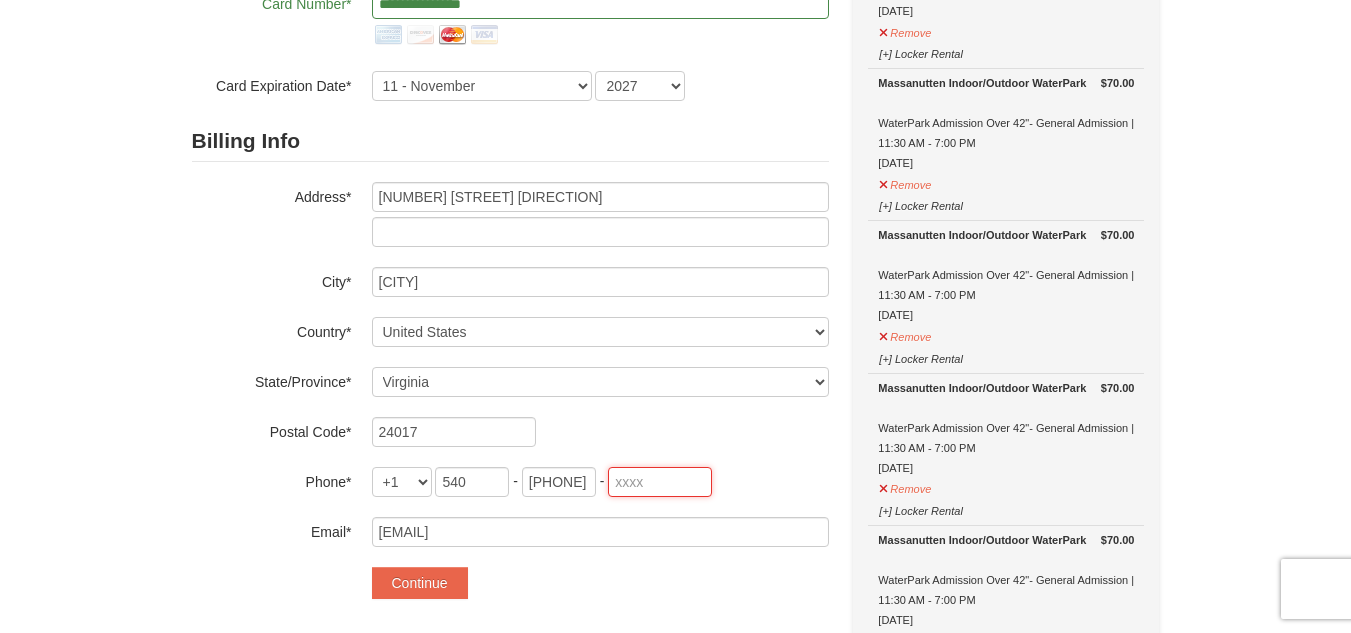 type on "4904" 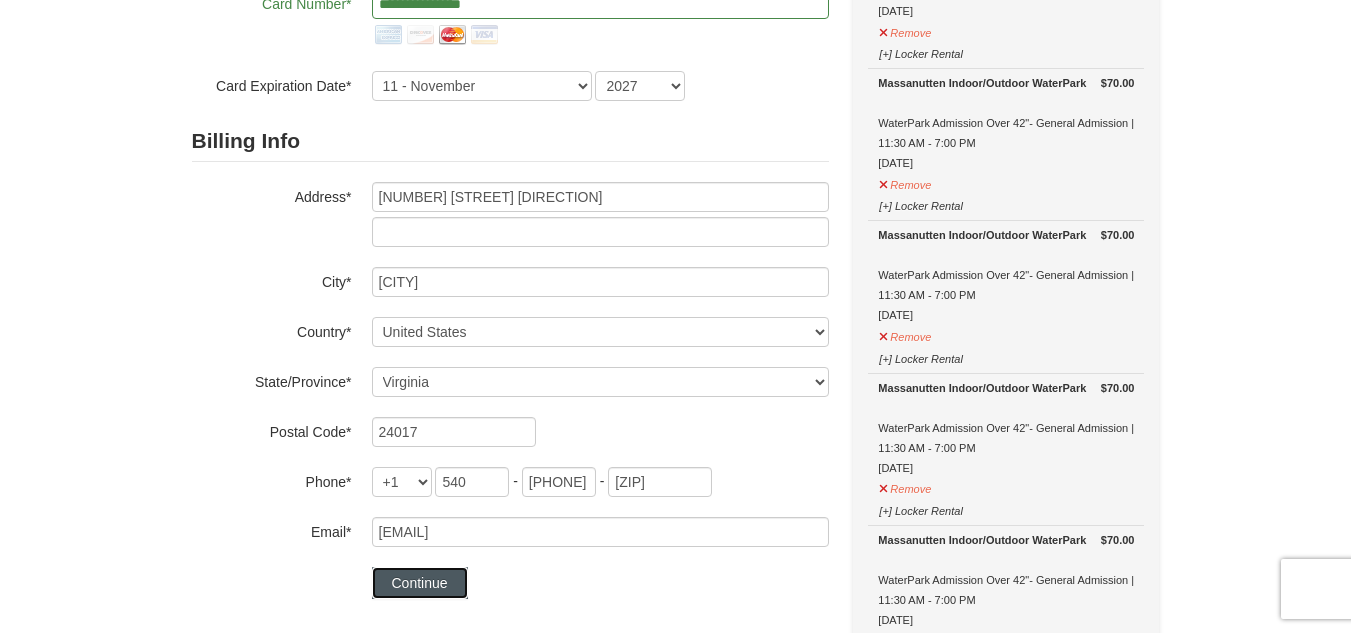 click on "Continue" at bounding box center [420, 583] 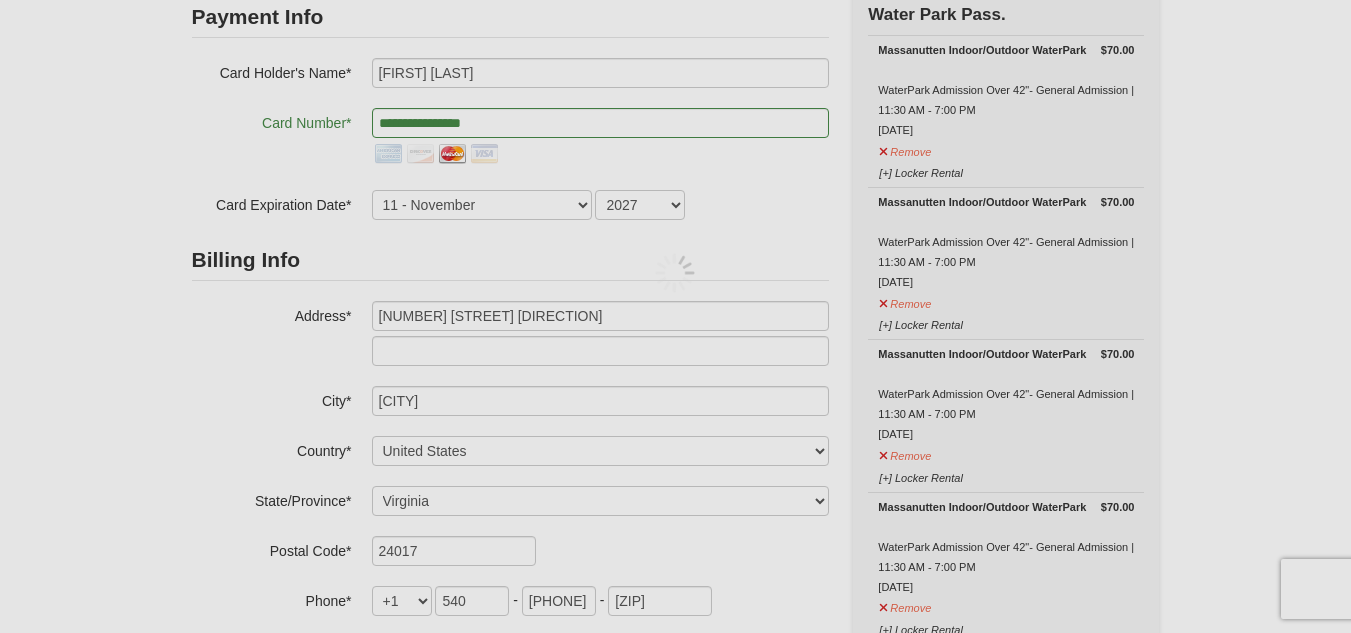 scroll, scrollTop: 0, scrollLeft: 0, axis: both 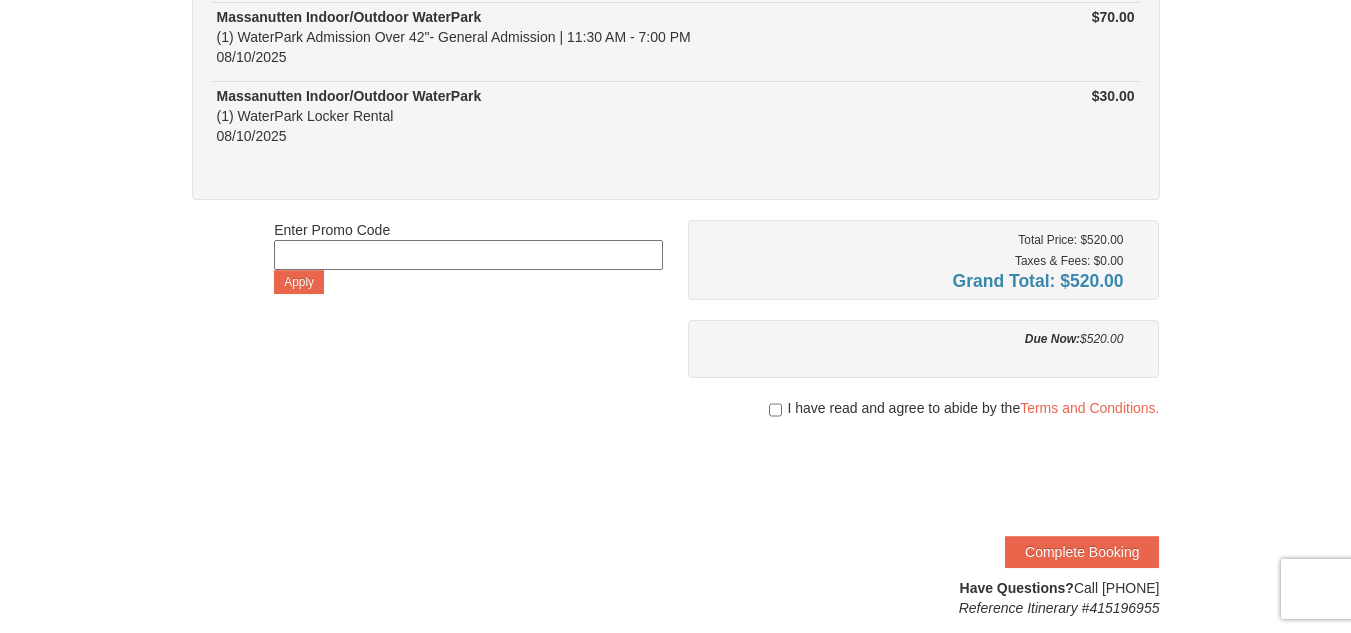 click on "I have read and agree to abide by the  Terms and Conditions." at bounding box center (924, 408) 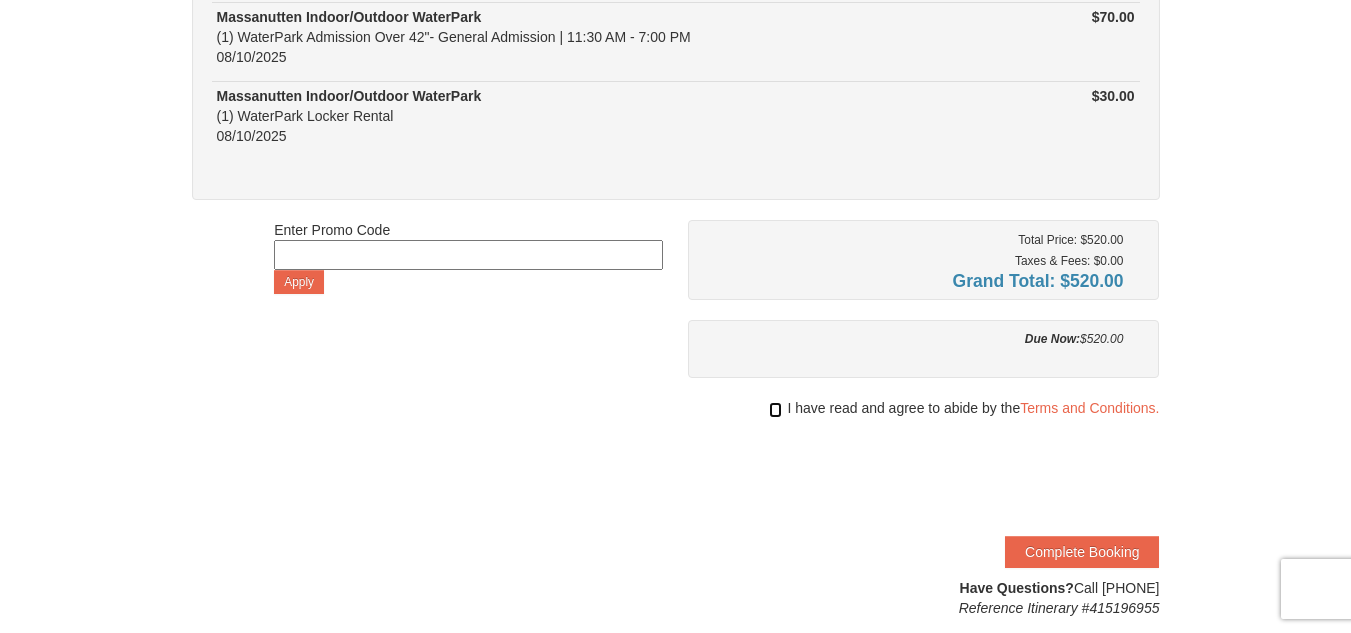 click at bounding box center (775, 410) 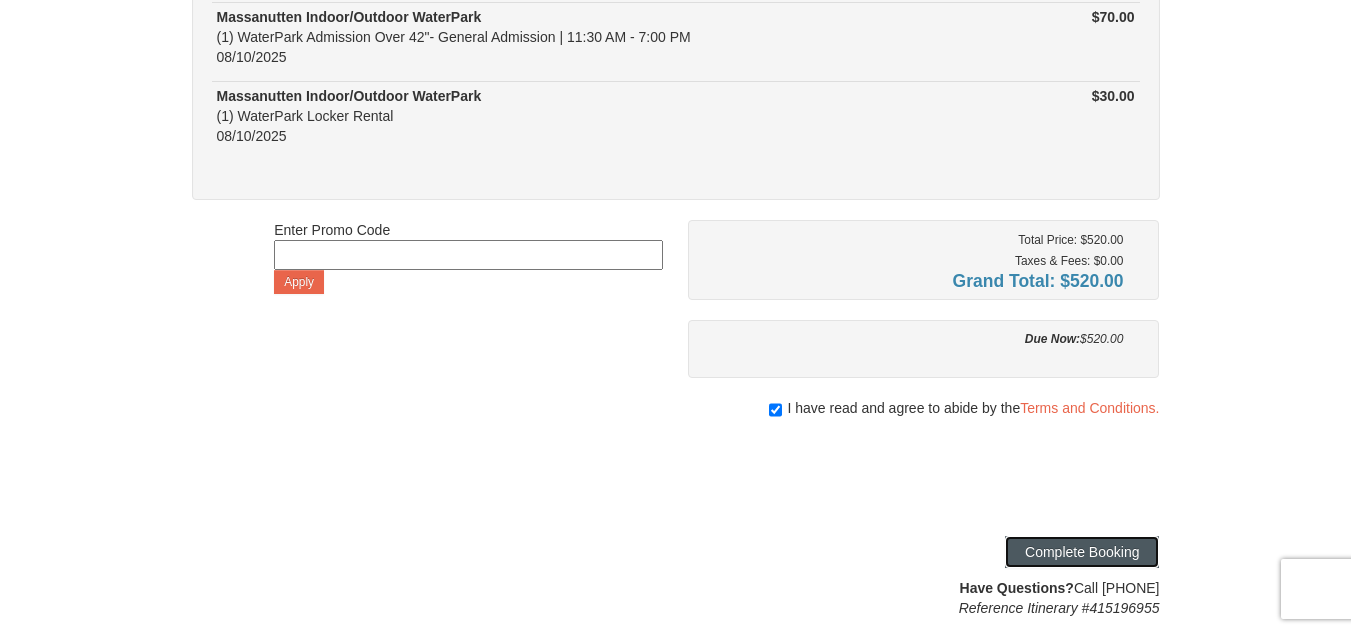 click on "Complete Booking" at bounding box center [1082, 552] 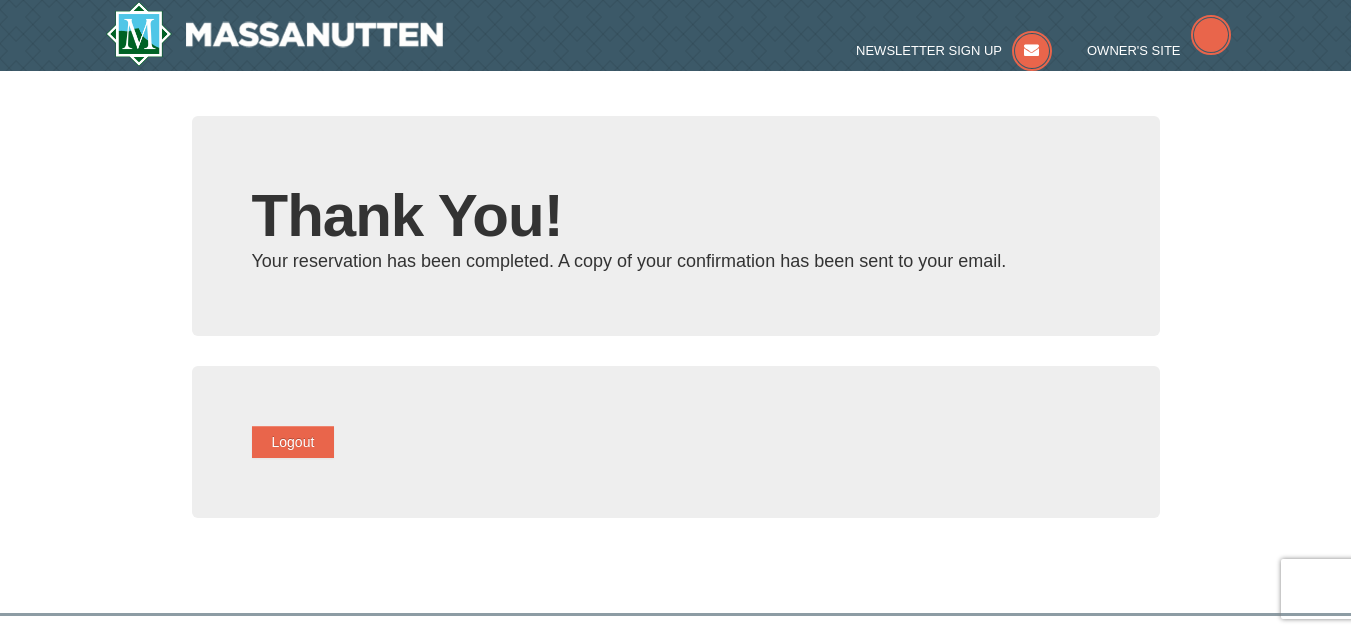 scroll, scrollTop: 0, scrollLeft: 0, axis: both 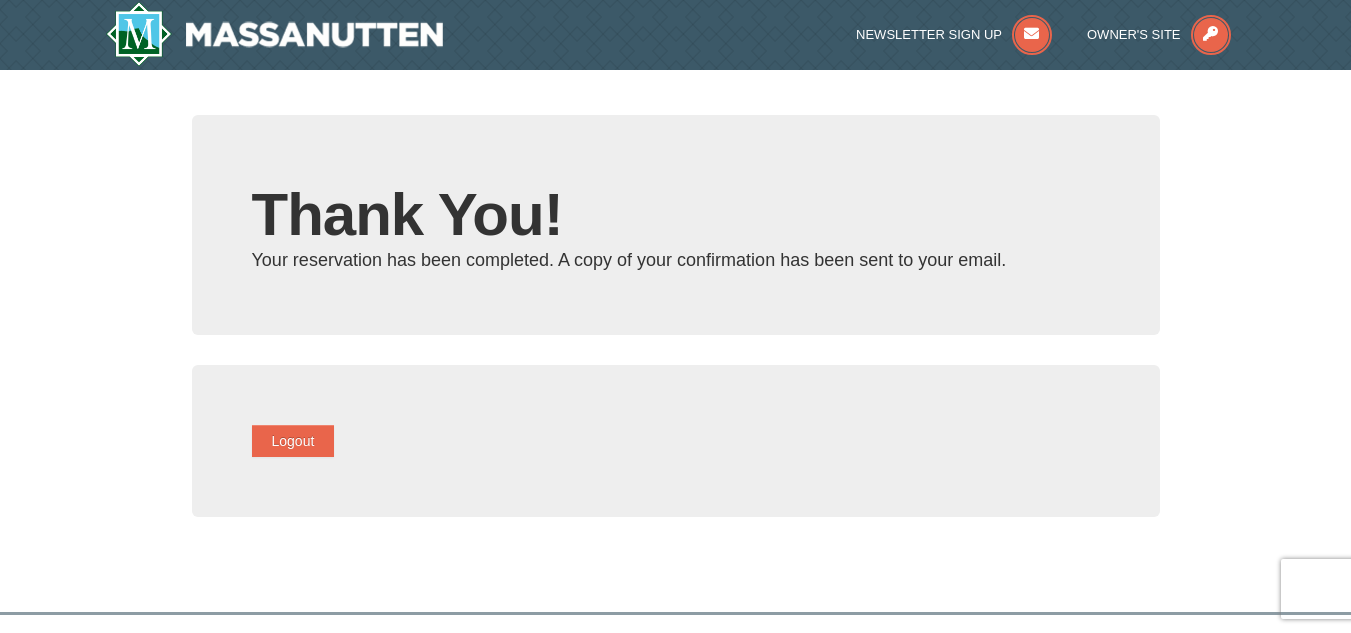 type on "[USERNAME]@[example.com]" 